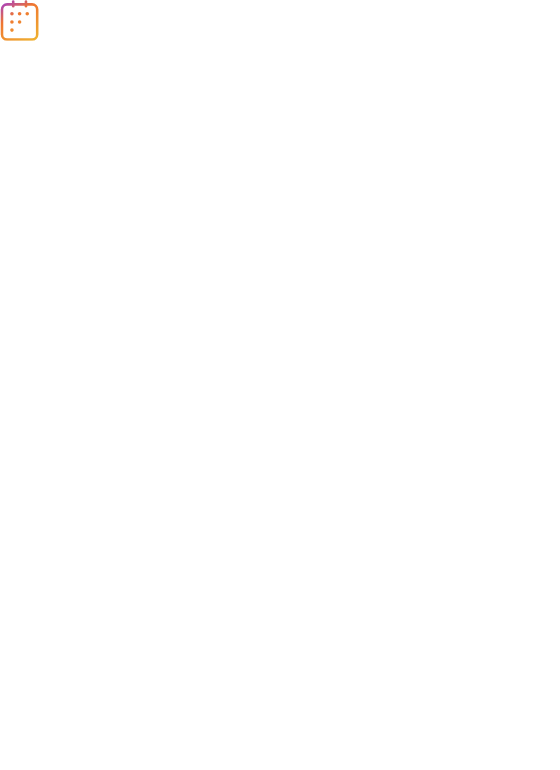 scroll, scrollTop: 0, scrollLeft: 0, axis: both 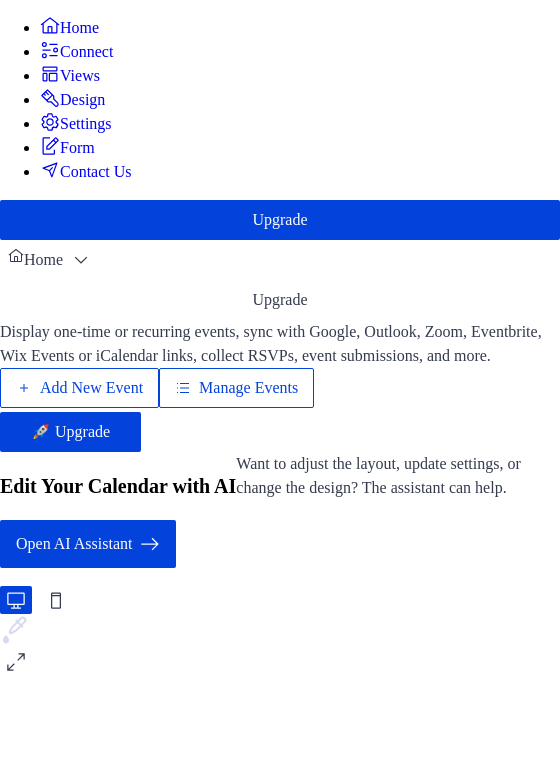 click on "Manage Events" at bounding box center (248, 388) 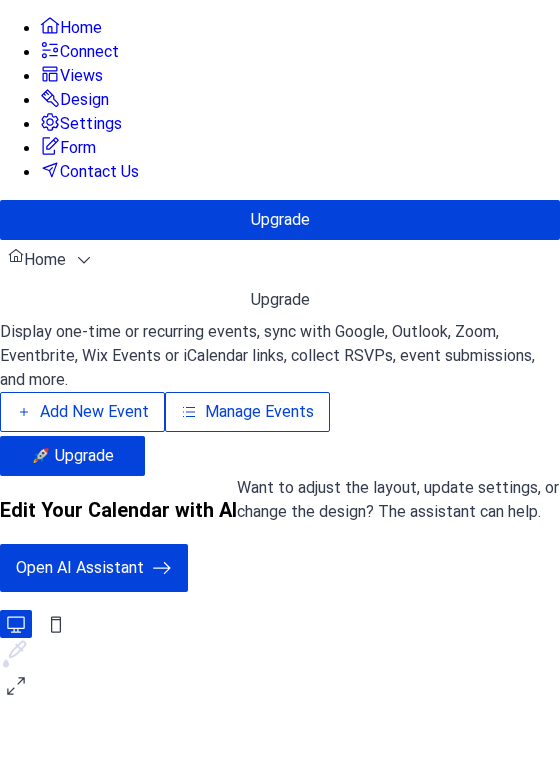 click on "Manage Events" at bounding box center (259, 412) 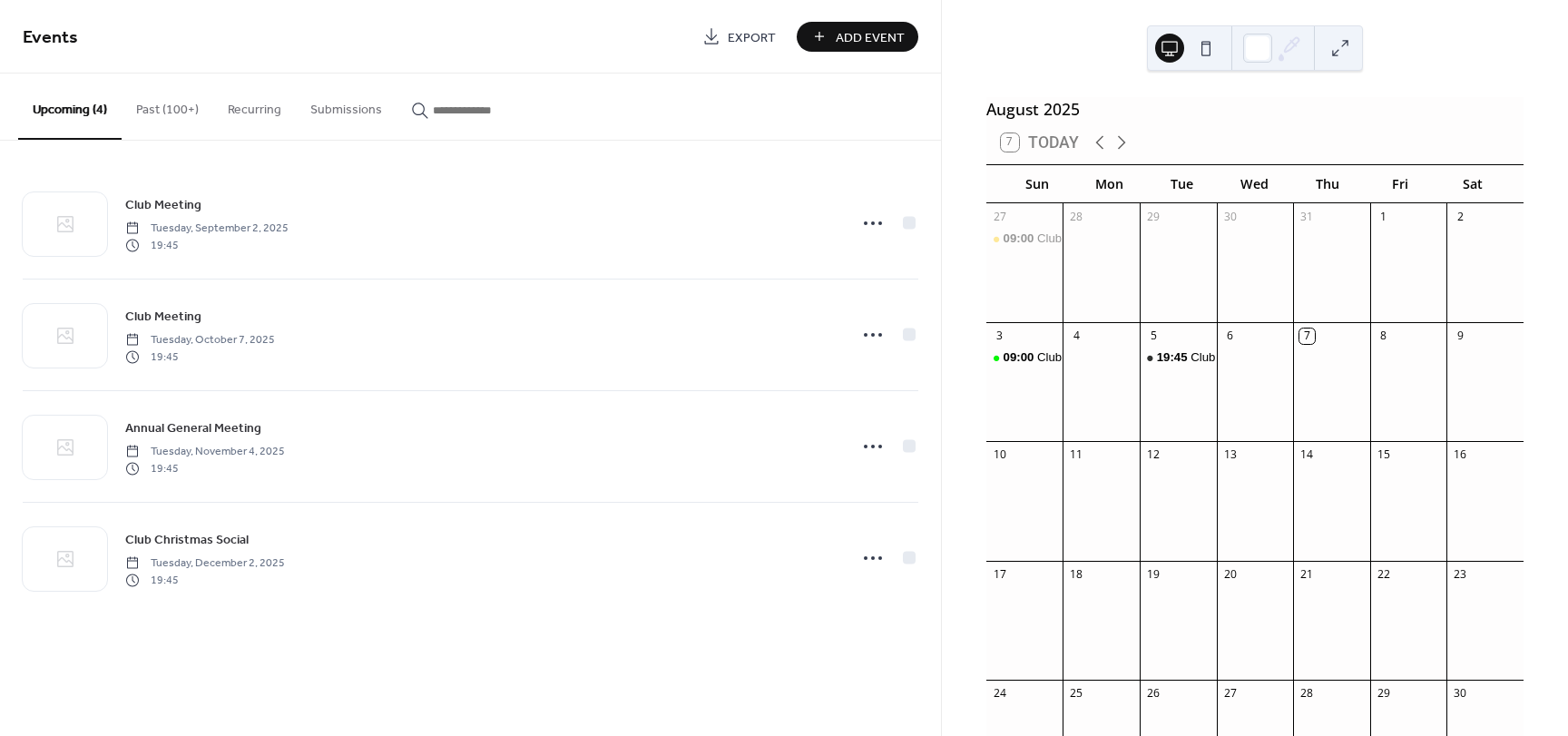 scroll, scrollTop: 0, scrollLeft: 0, axis: both 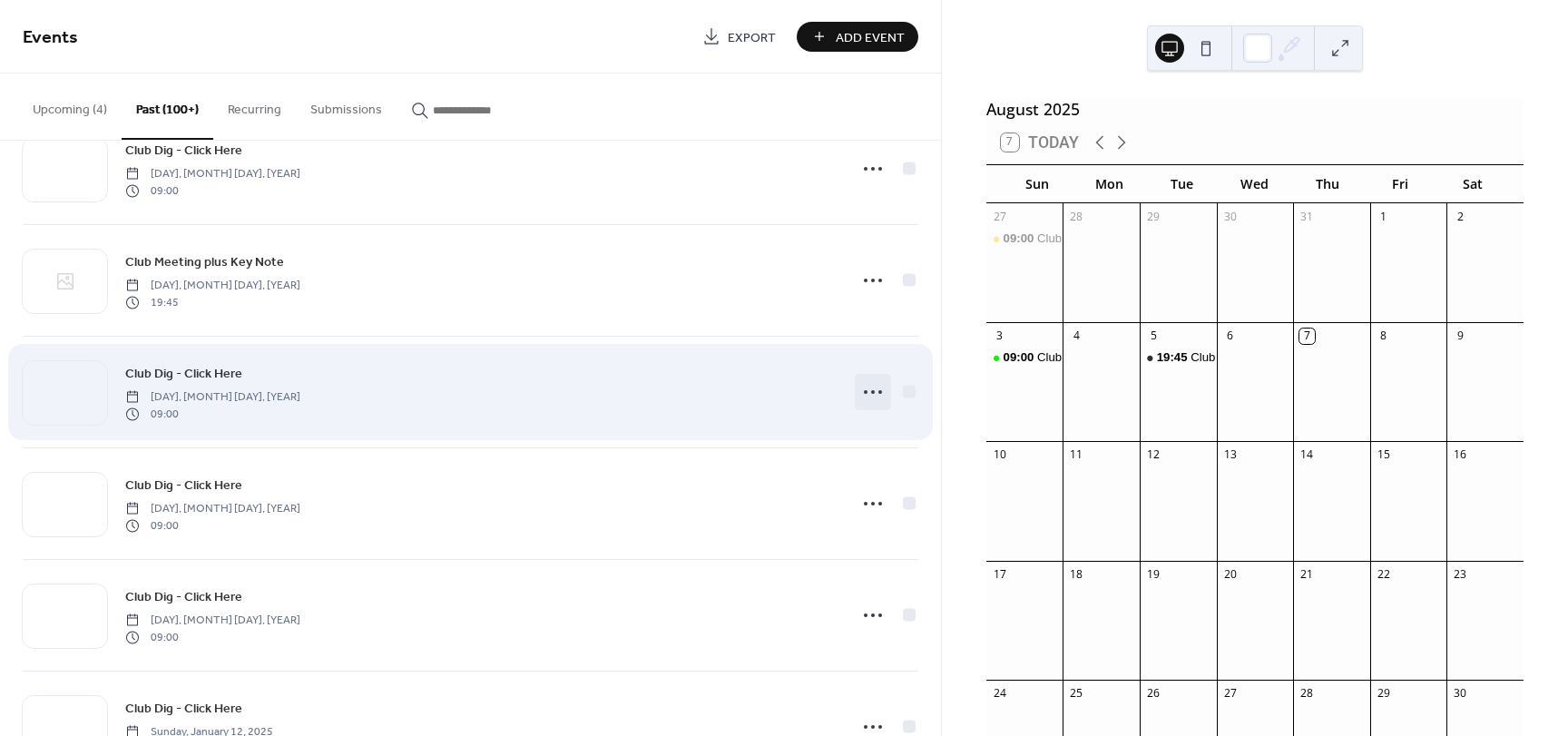 click 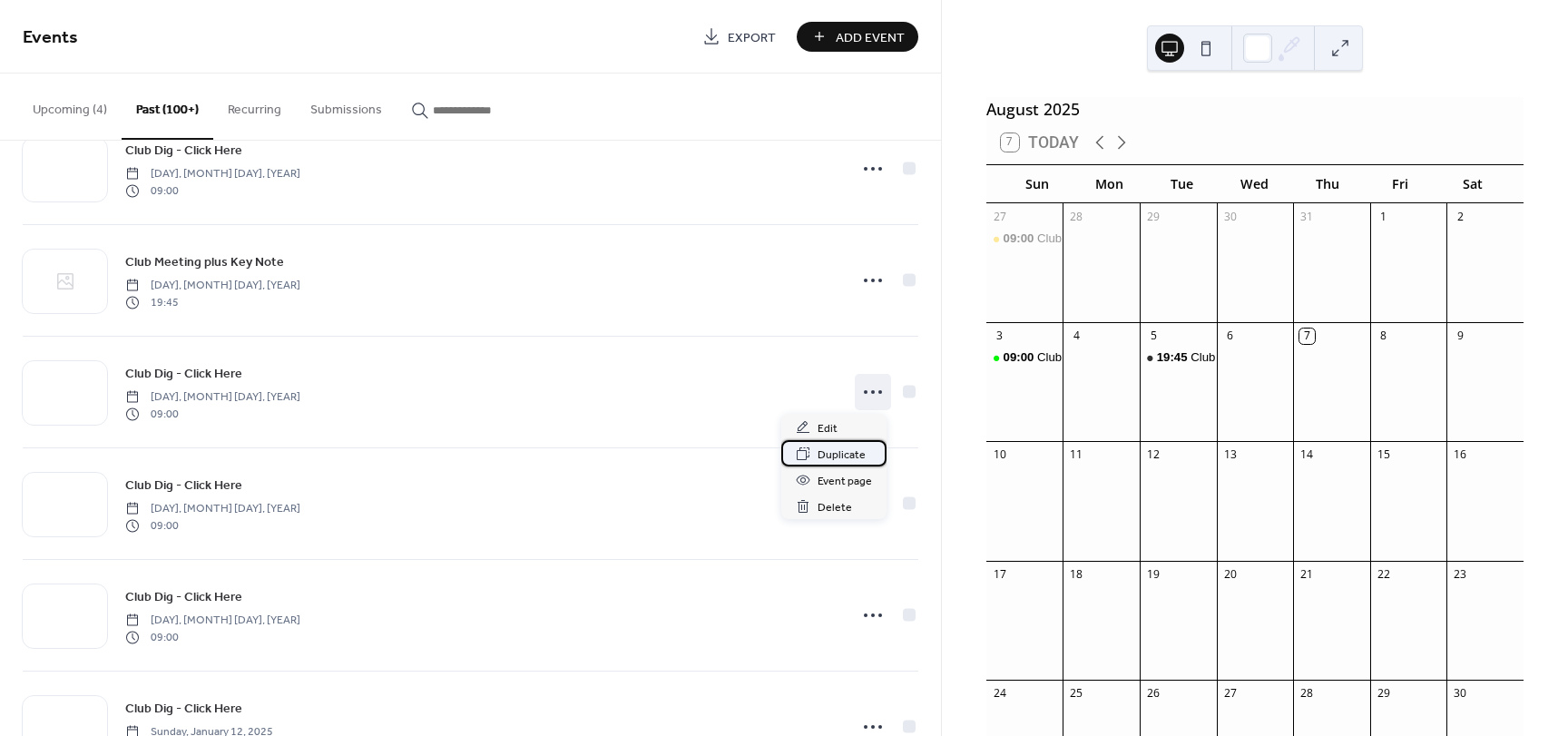 click on "Duplicate" at bounding box center (841, 455) 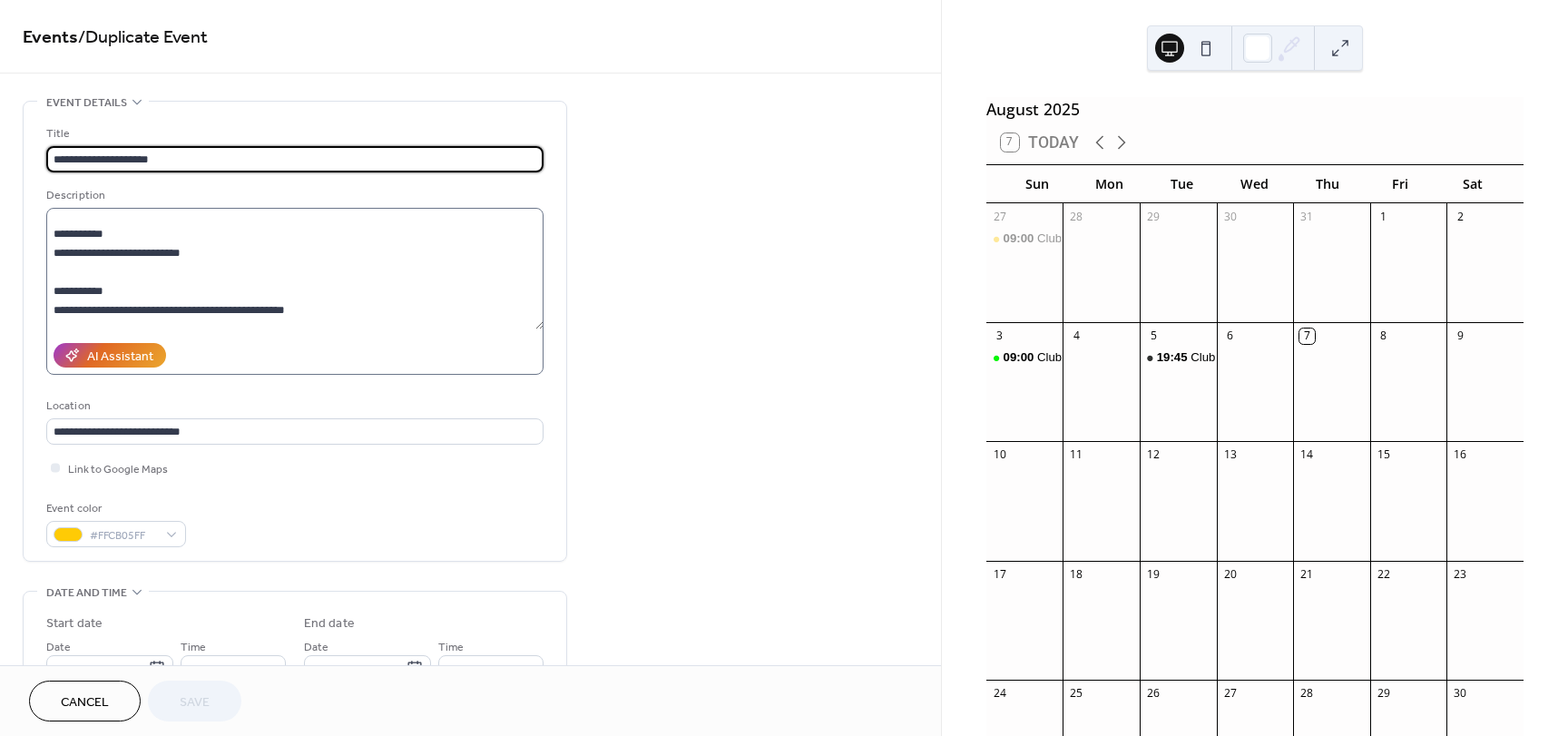 scroll, scrollTop: 28, scrollLeft: 0, axis: vertical 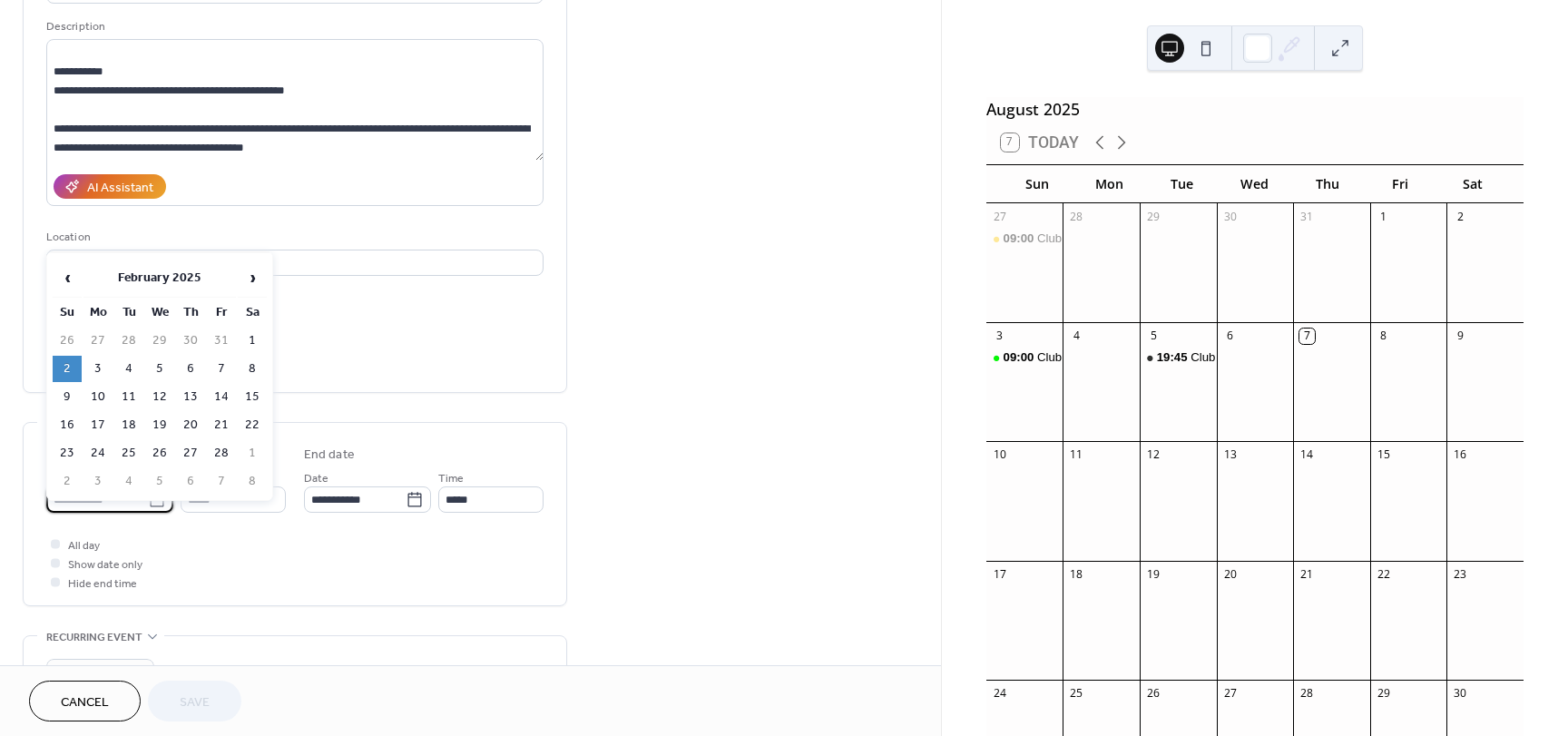 click on "**********" at bounding box center (784, 368) 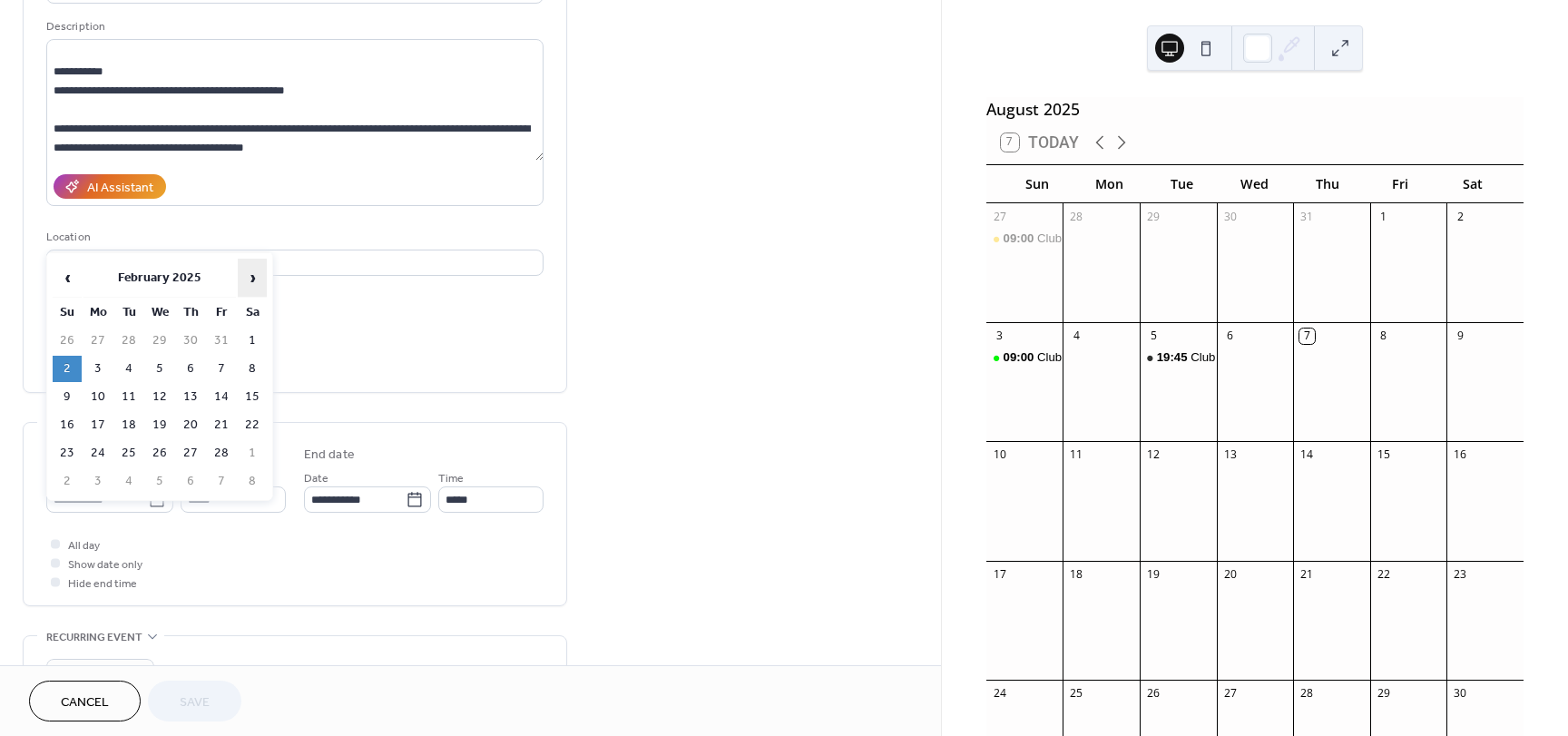 click on "›" at bounding box center (252, 278) 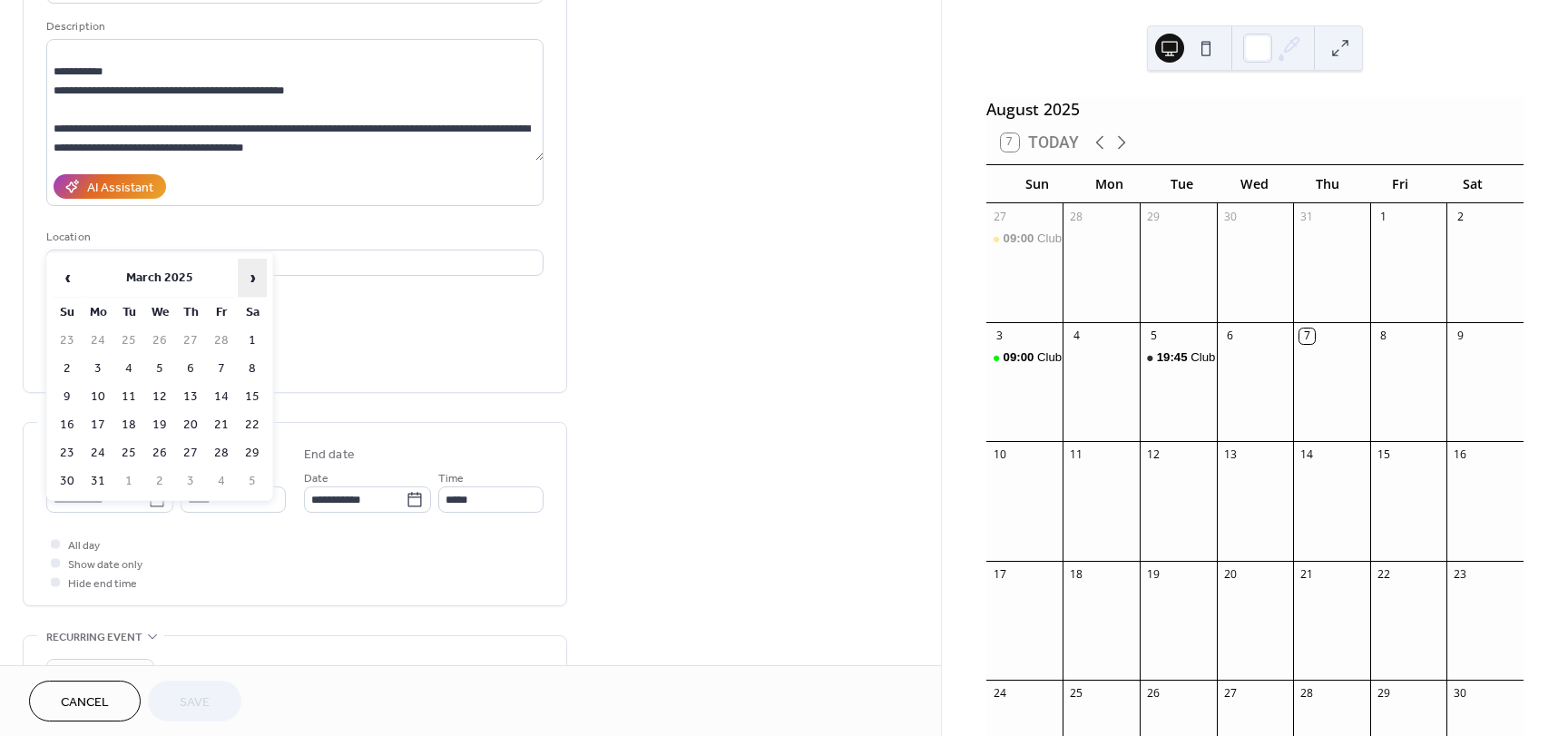 click on "›" at bounding box center [252, 278] 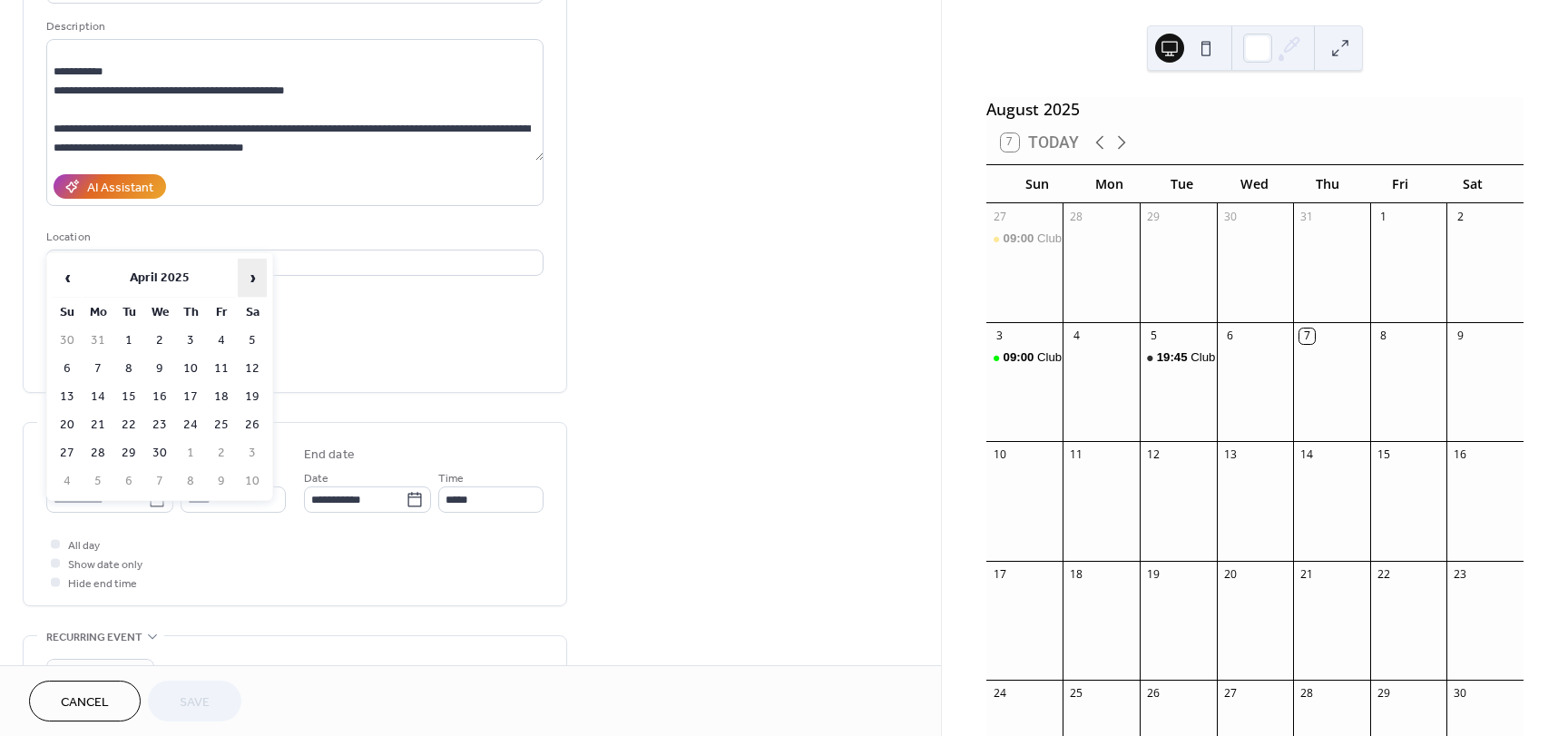 click on "›" at bounding box center [252, 278] 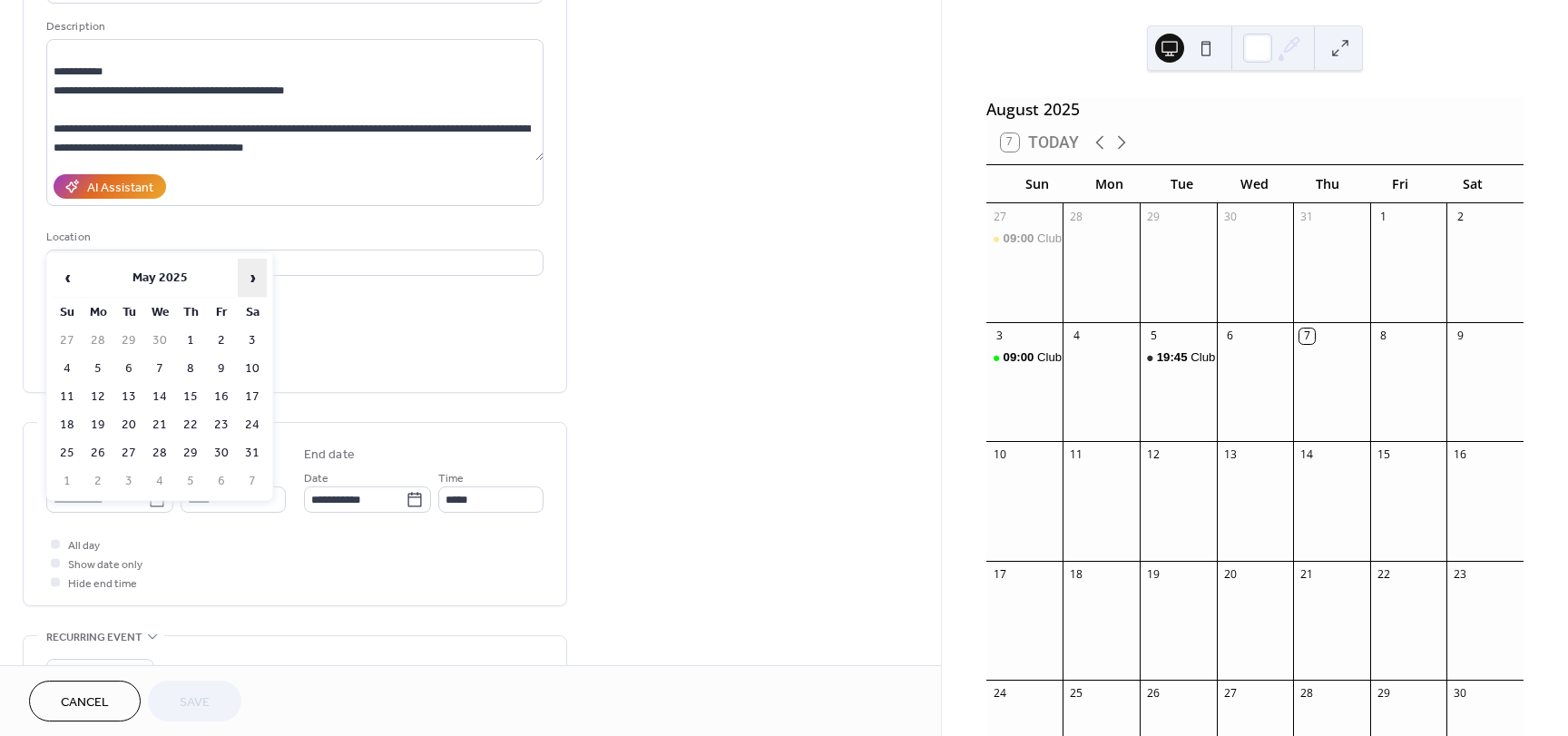 click on "›" at bounding box center (252, 278) 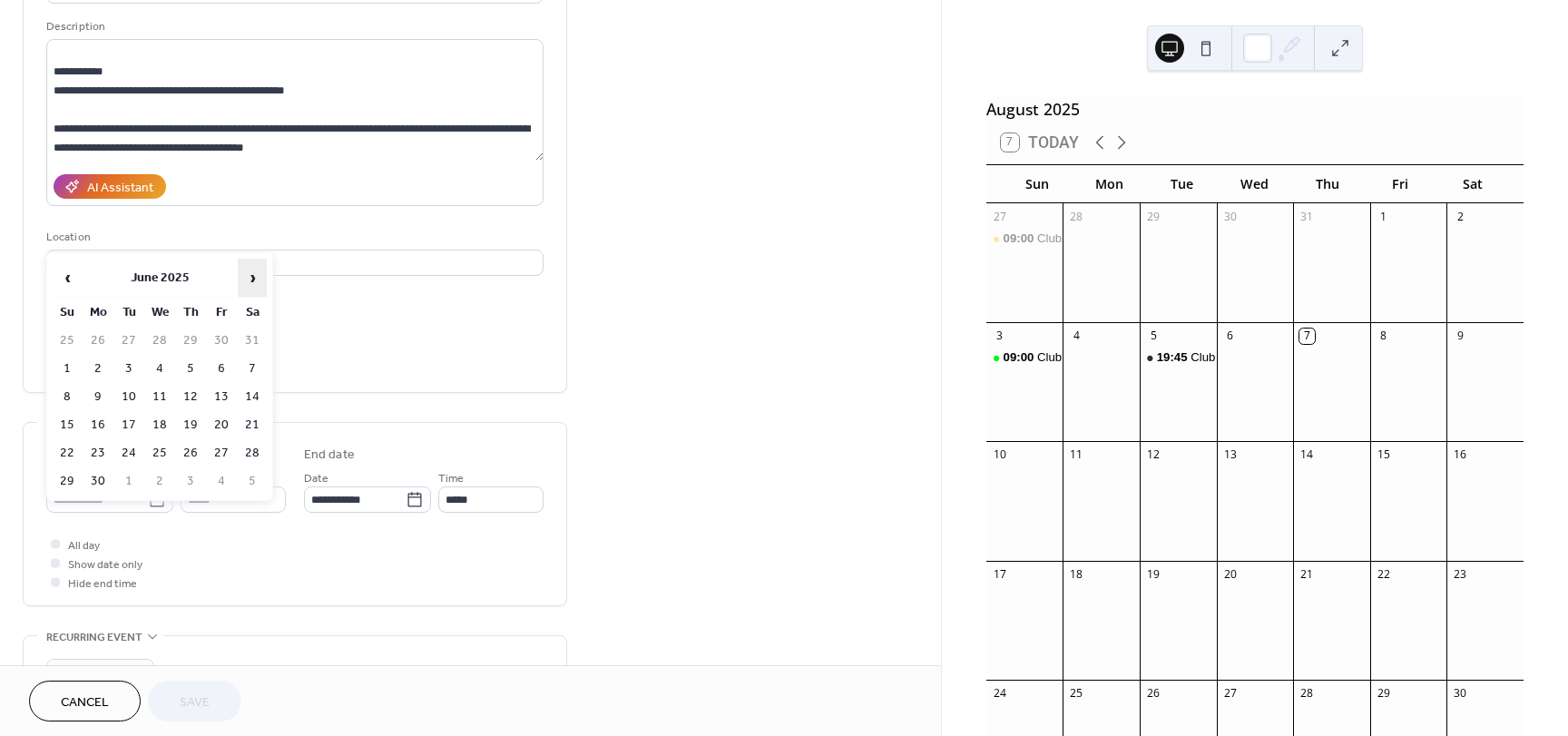 click on "›" at bounding box center [252, 278] 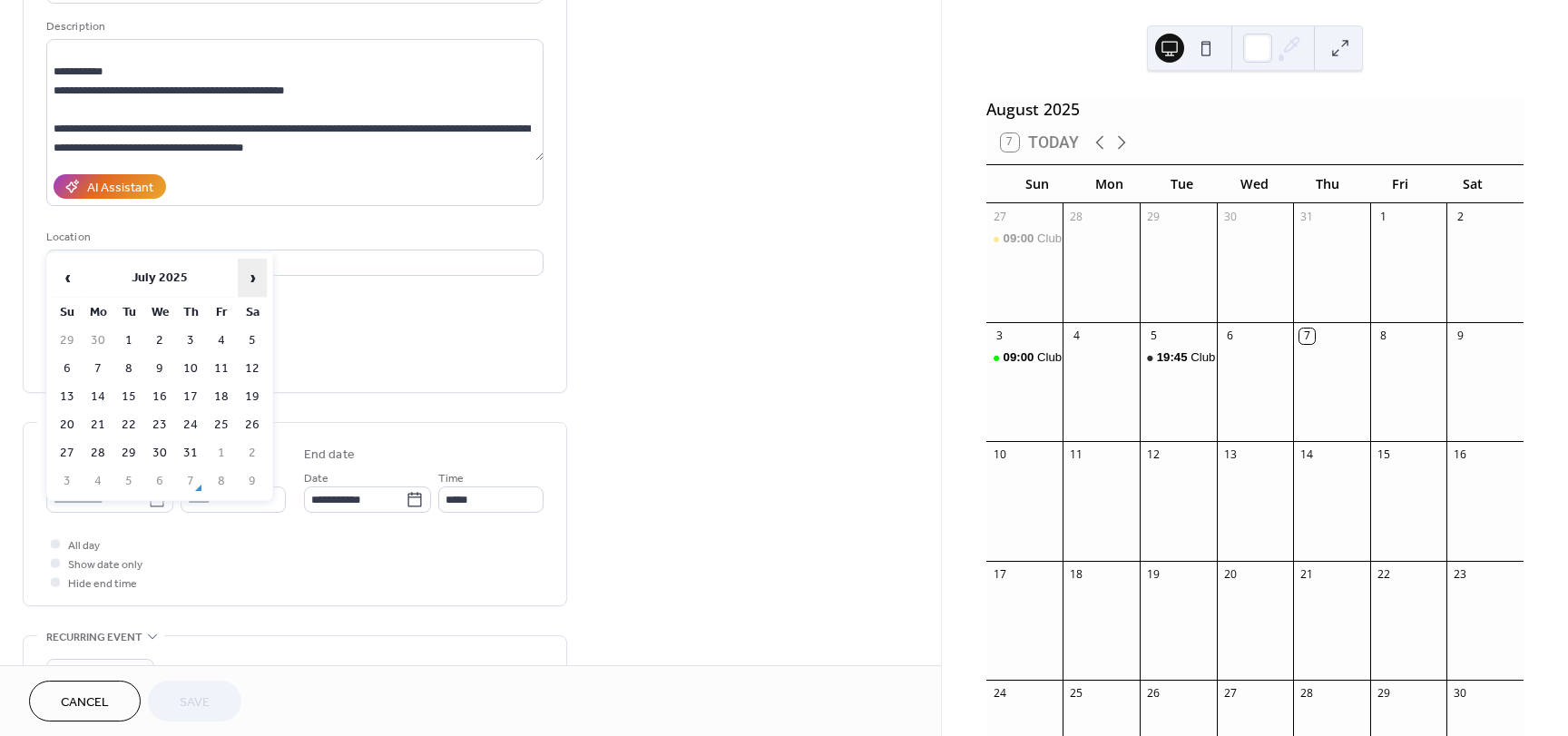 click on "›" at bounding box center (252, 278) 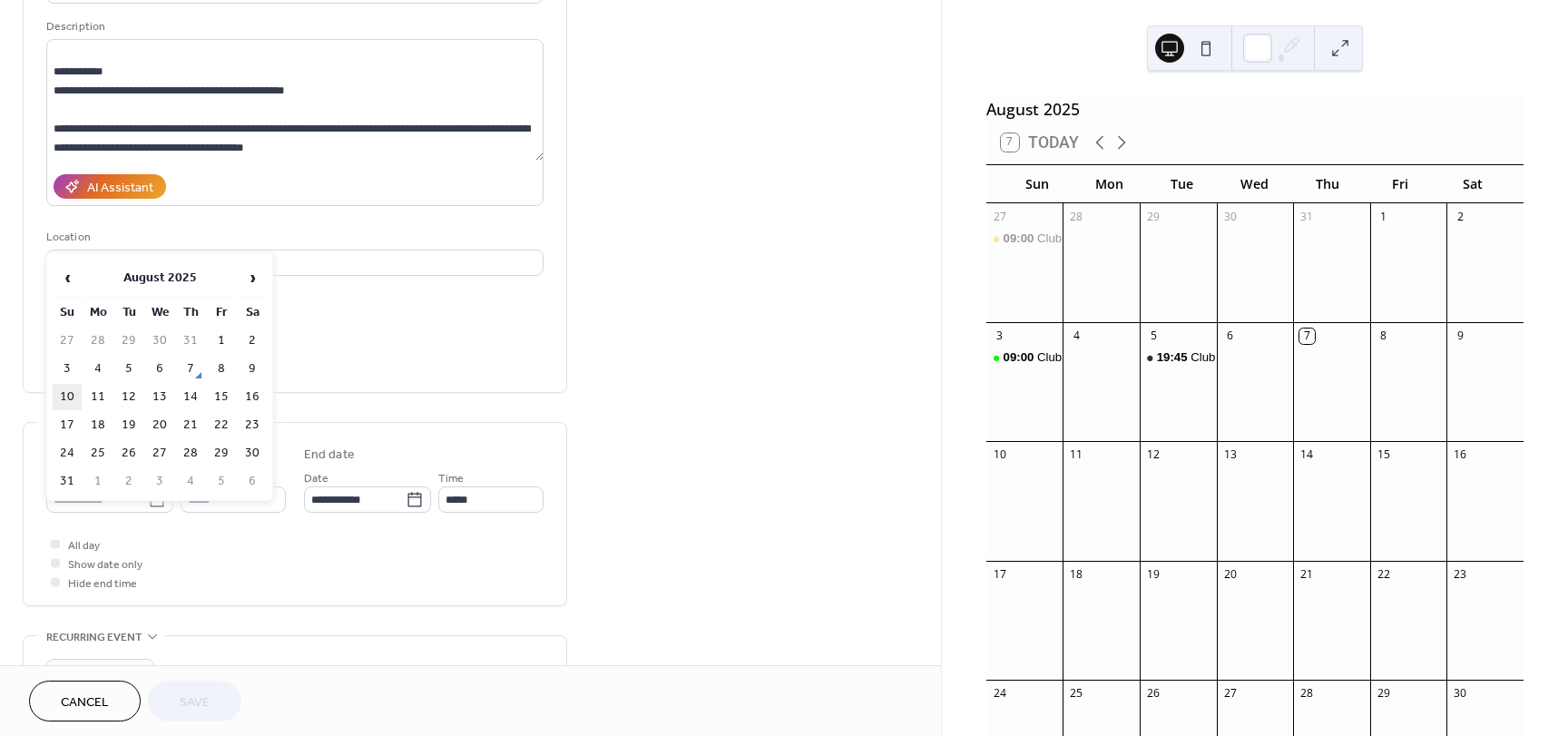 click on "10" at bounding box center (67, 397) 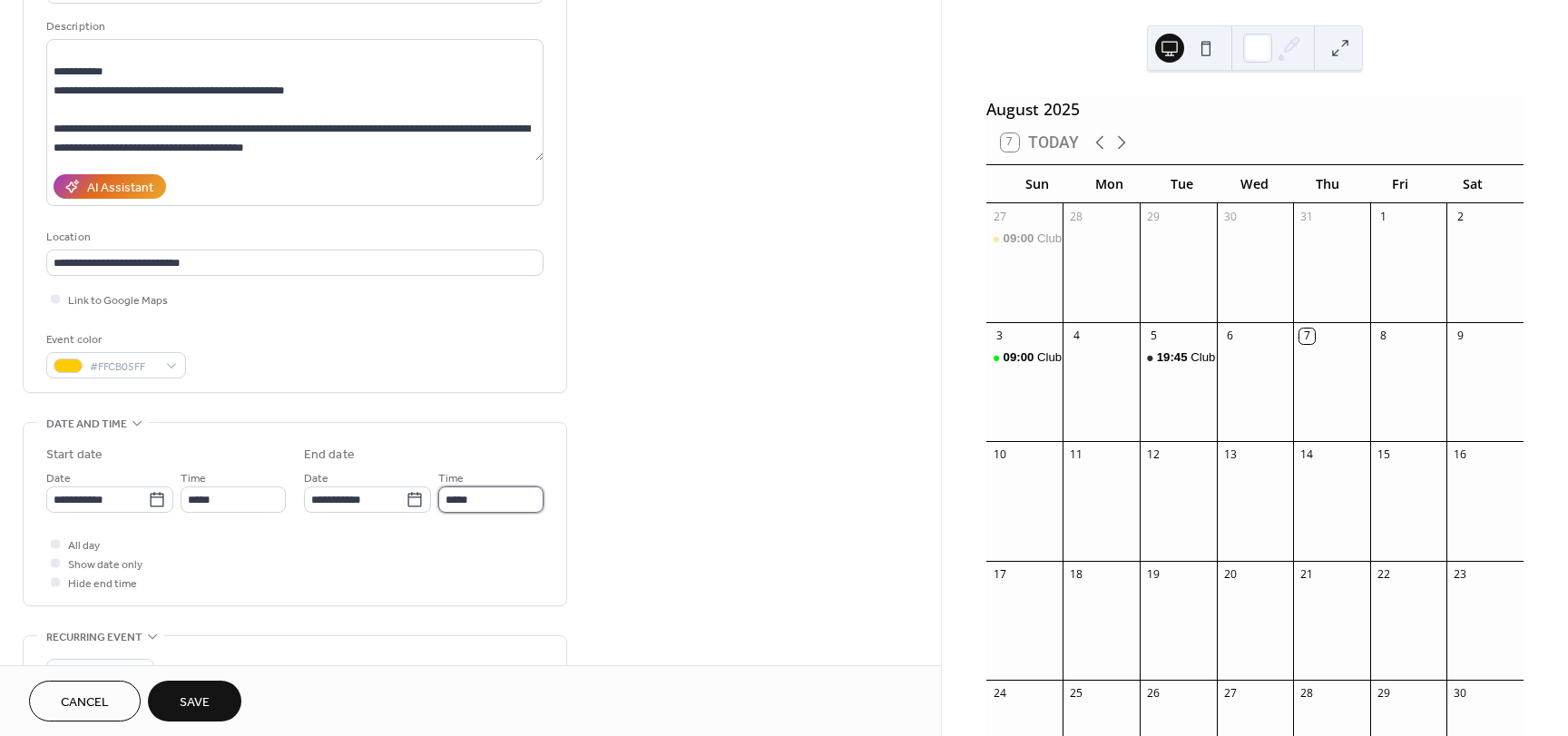 click on "*****" at bounding box center [491, 499] 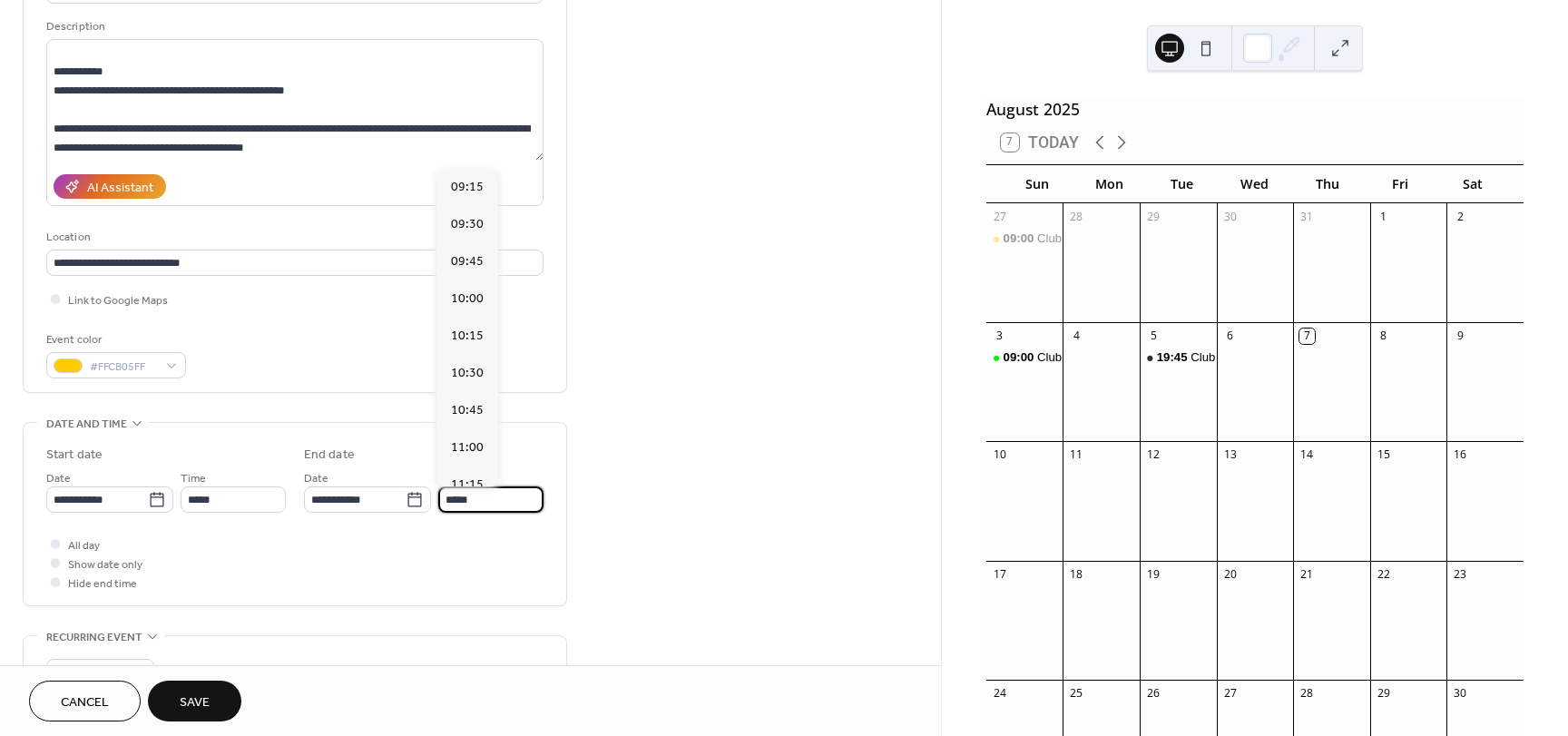 scroll, scrollTop: 1079, scrollLeft: 0, axis: vertical 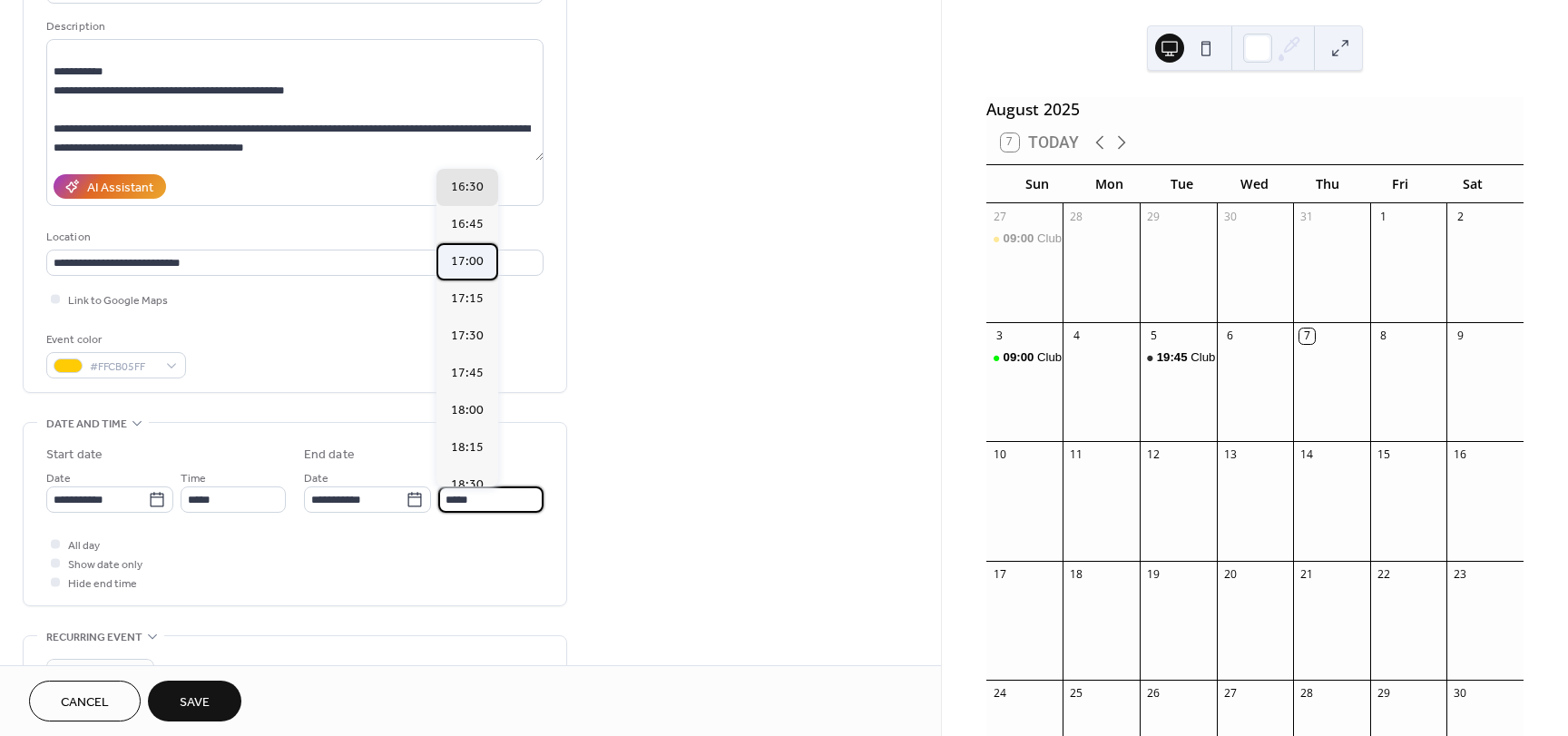 click on "17:00" at bounding box center [467, 261] 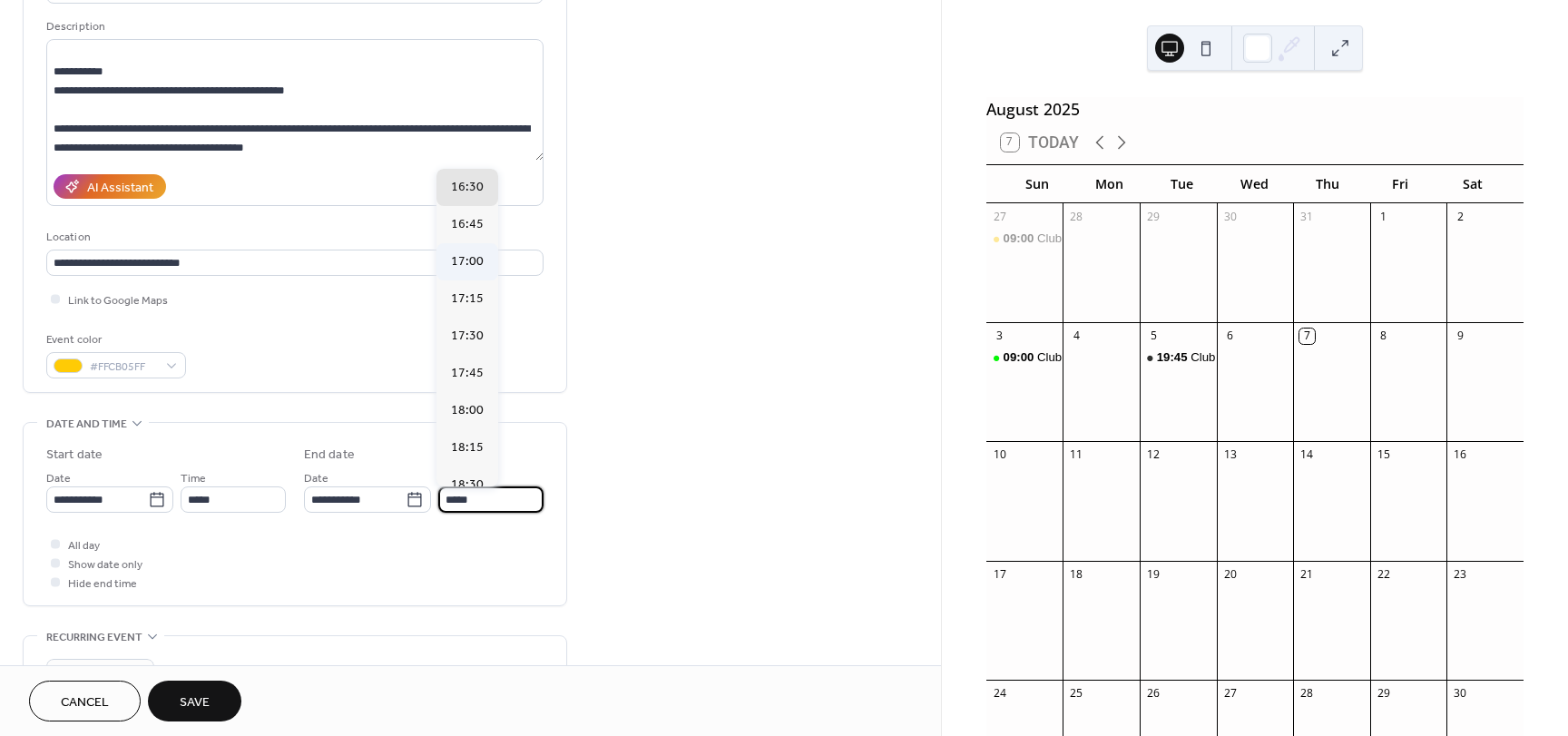type on "*****" 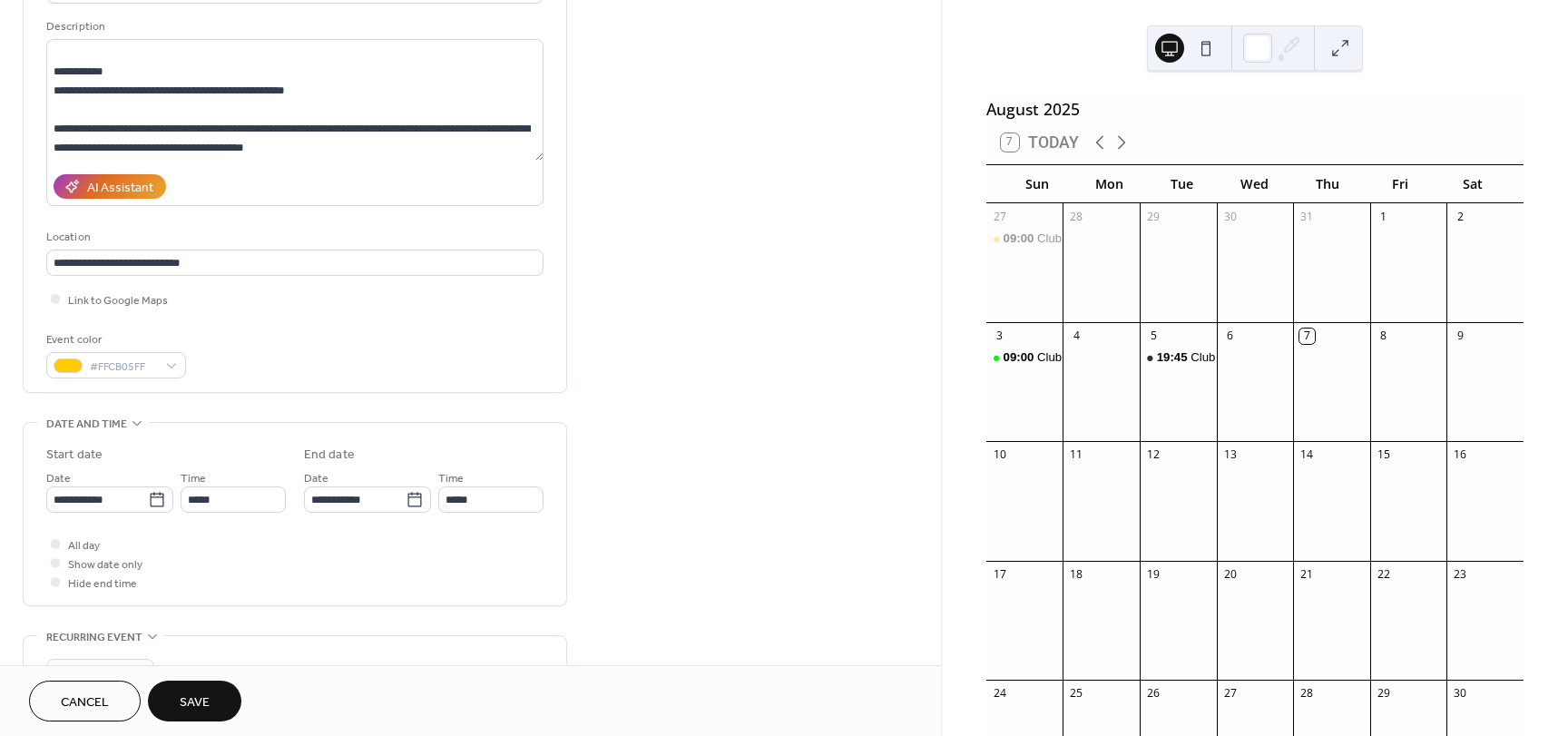 click on "Save" at bounding box center [194, 702] 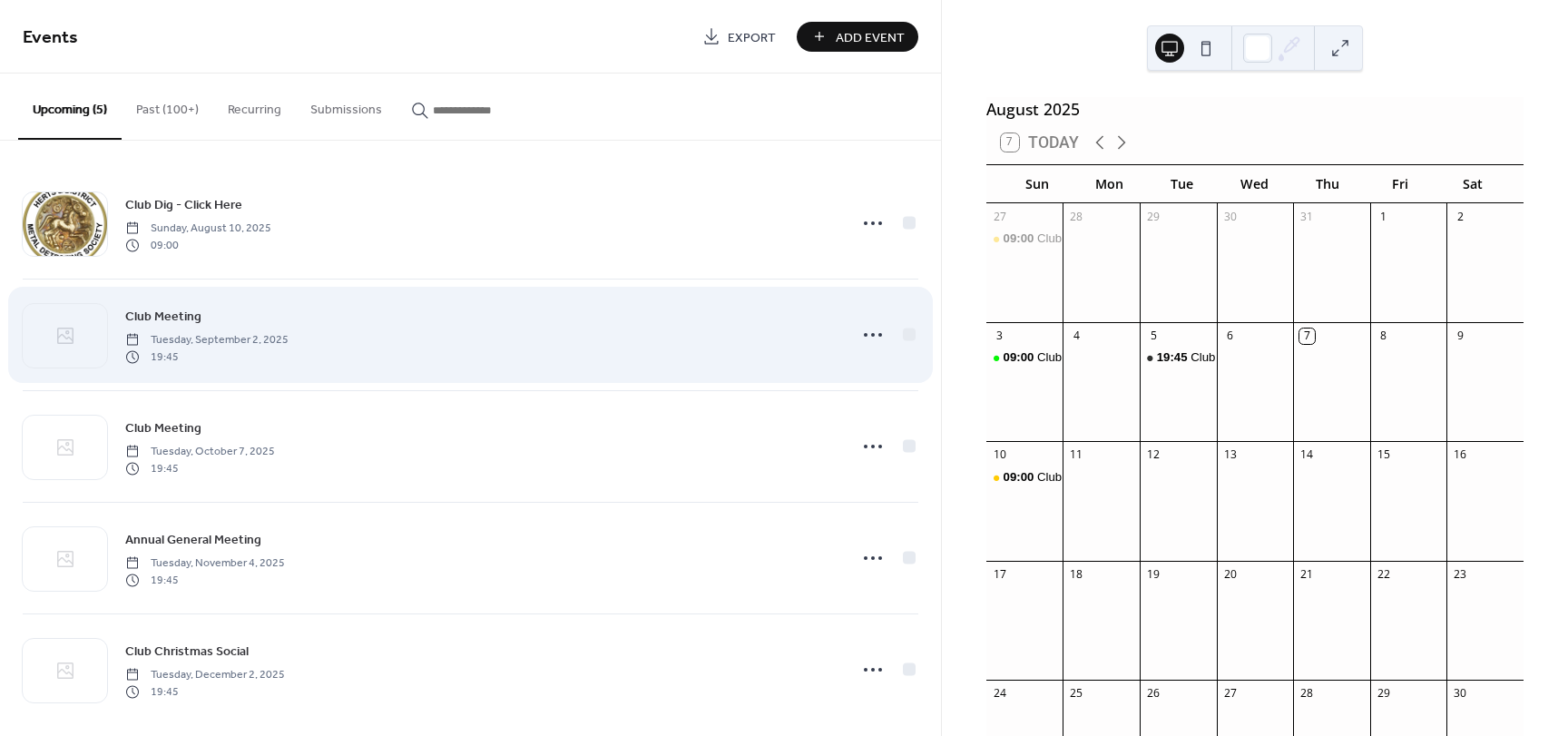 scroll, scrollTop: 0, scrollLeft: 0, axis: both 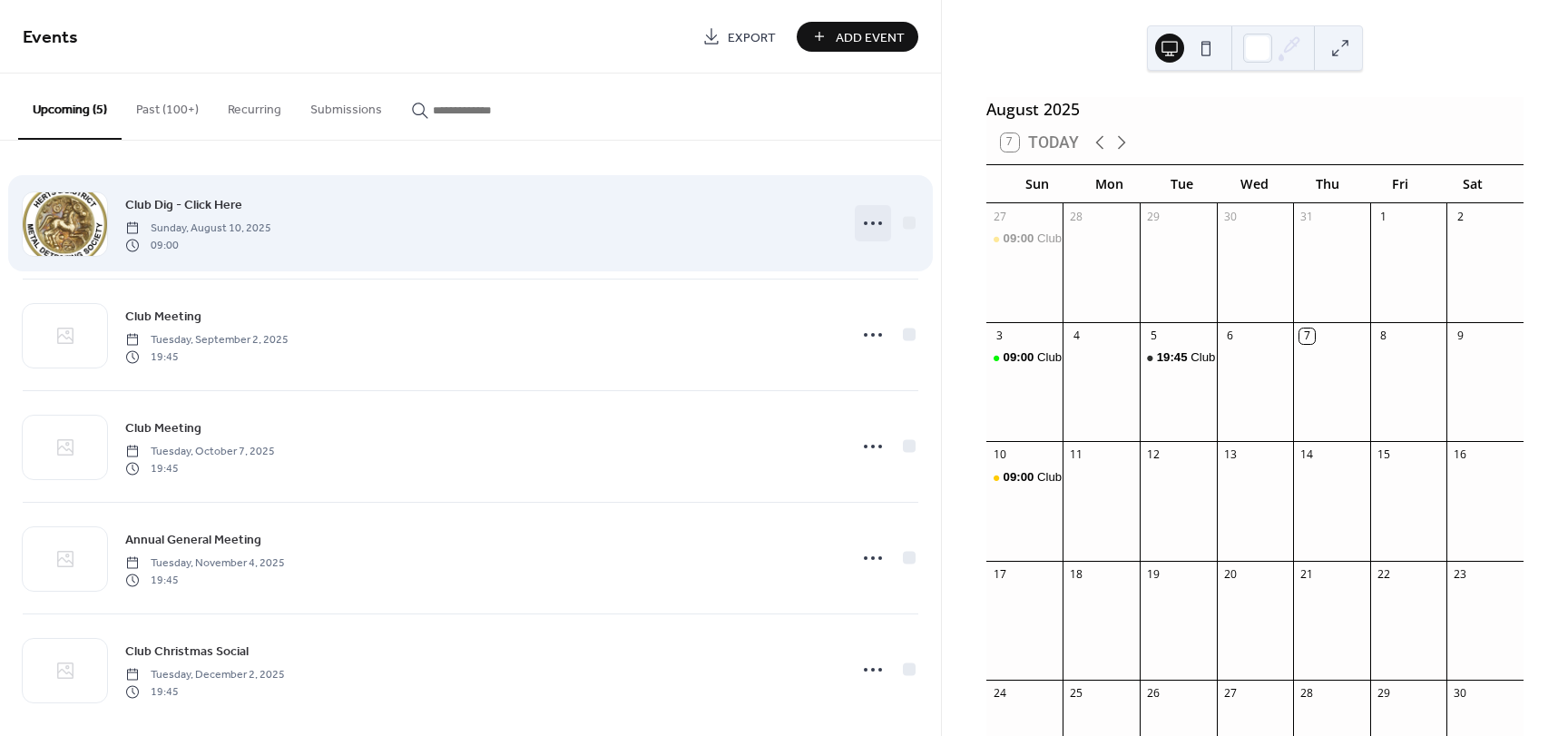 click 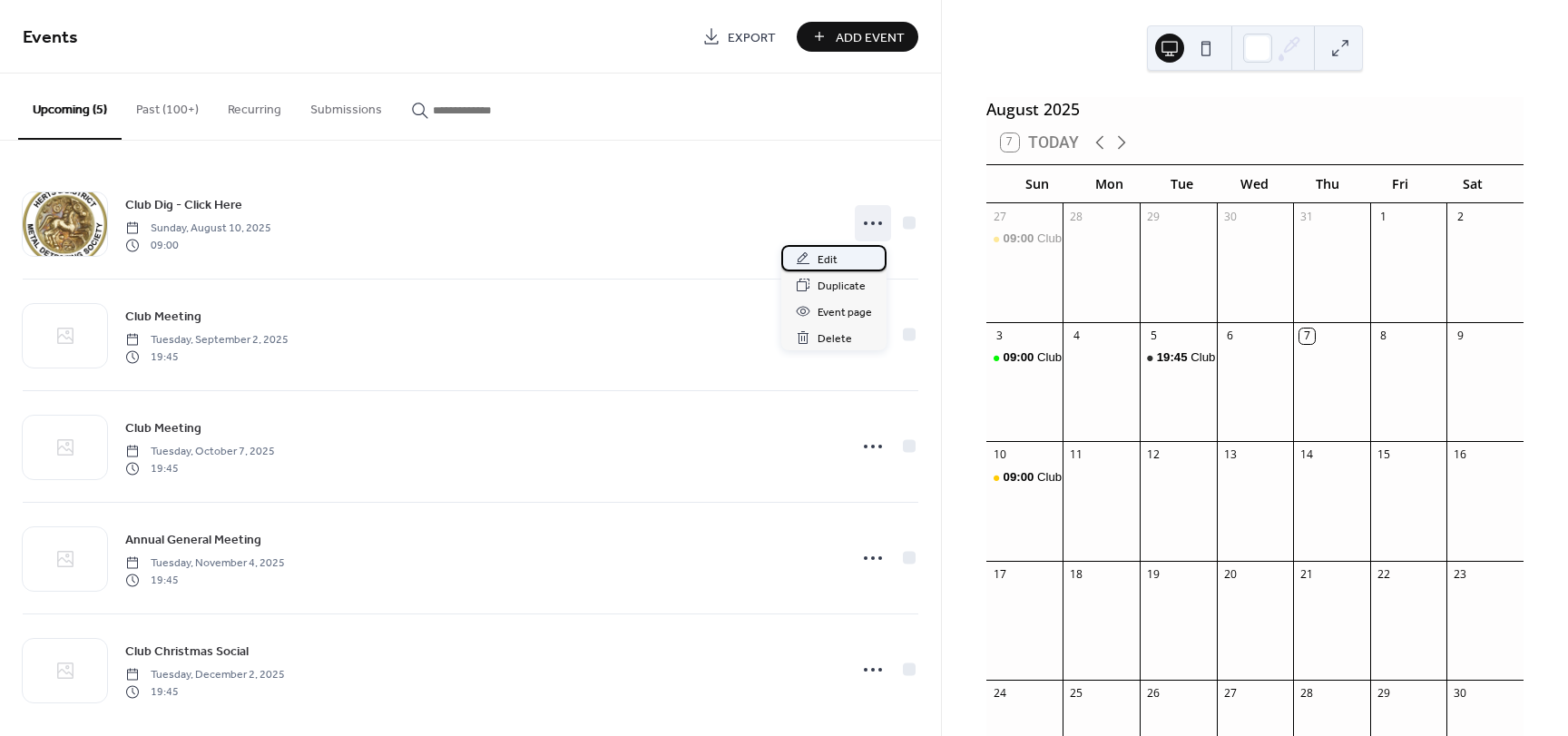 click on "Edit" at bounding box center (828, 260) 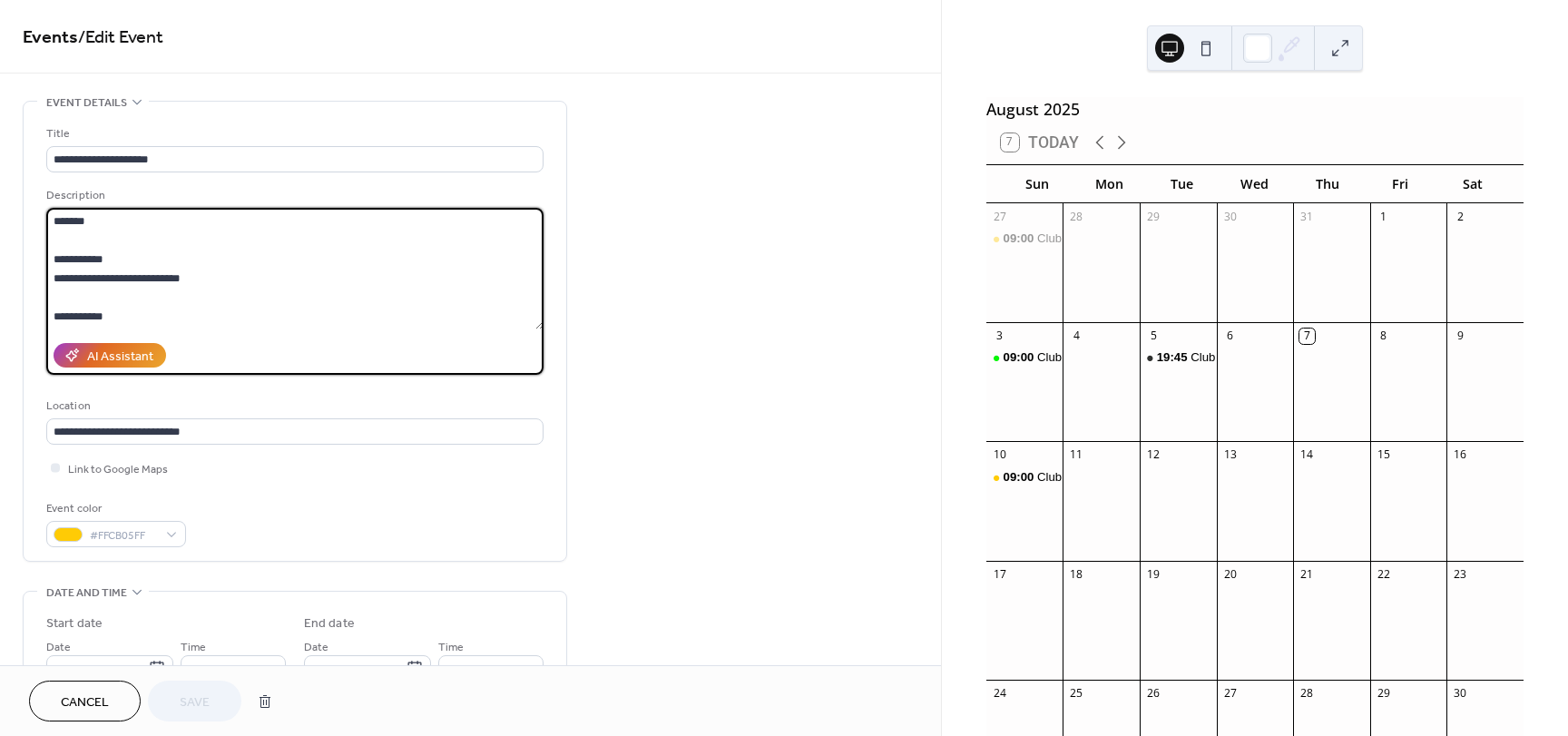 drag, startPoint x: 205, startPoint y: 280, endPoint x: 52, endPoint y: 279, distance: 153.00327 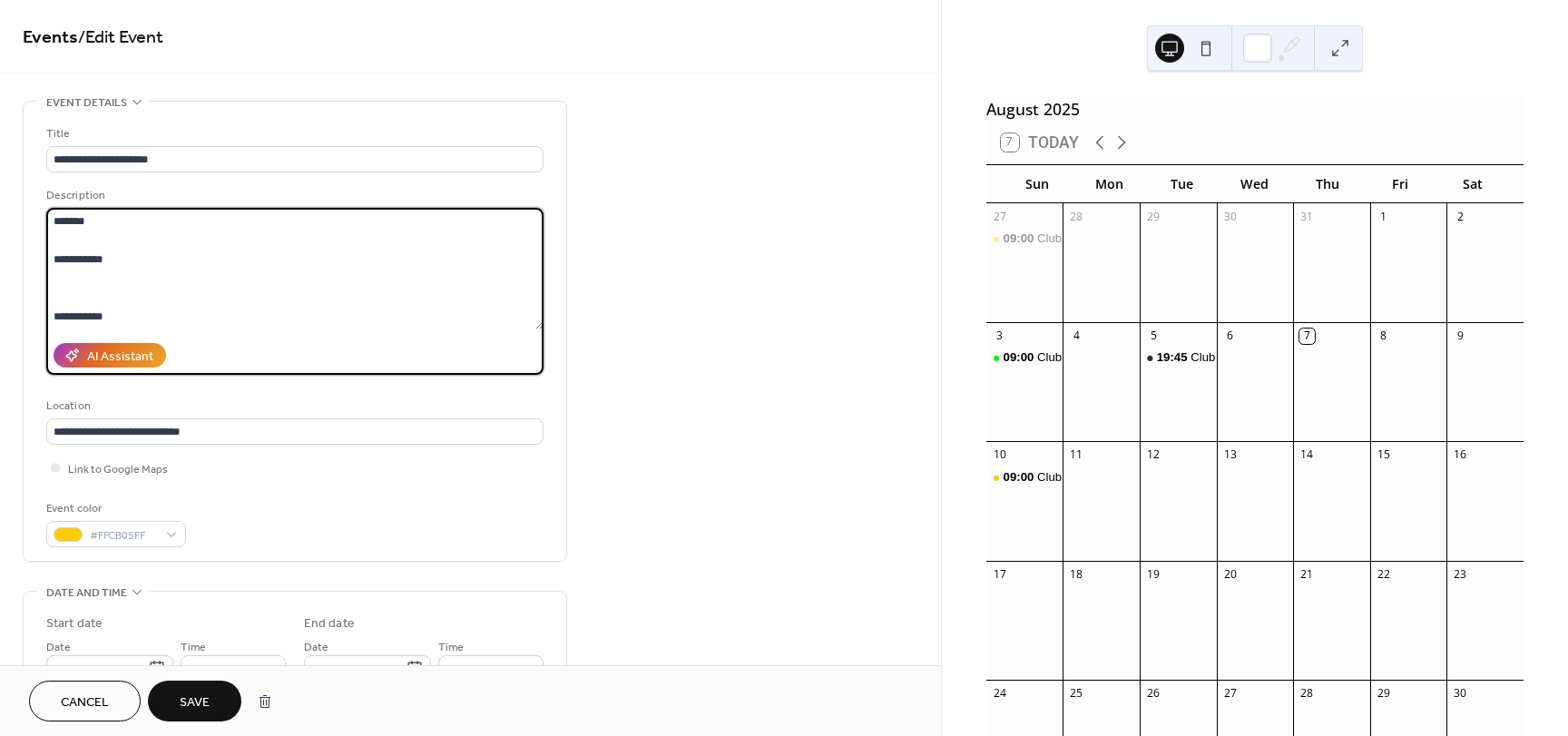 paste on "**********" 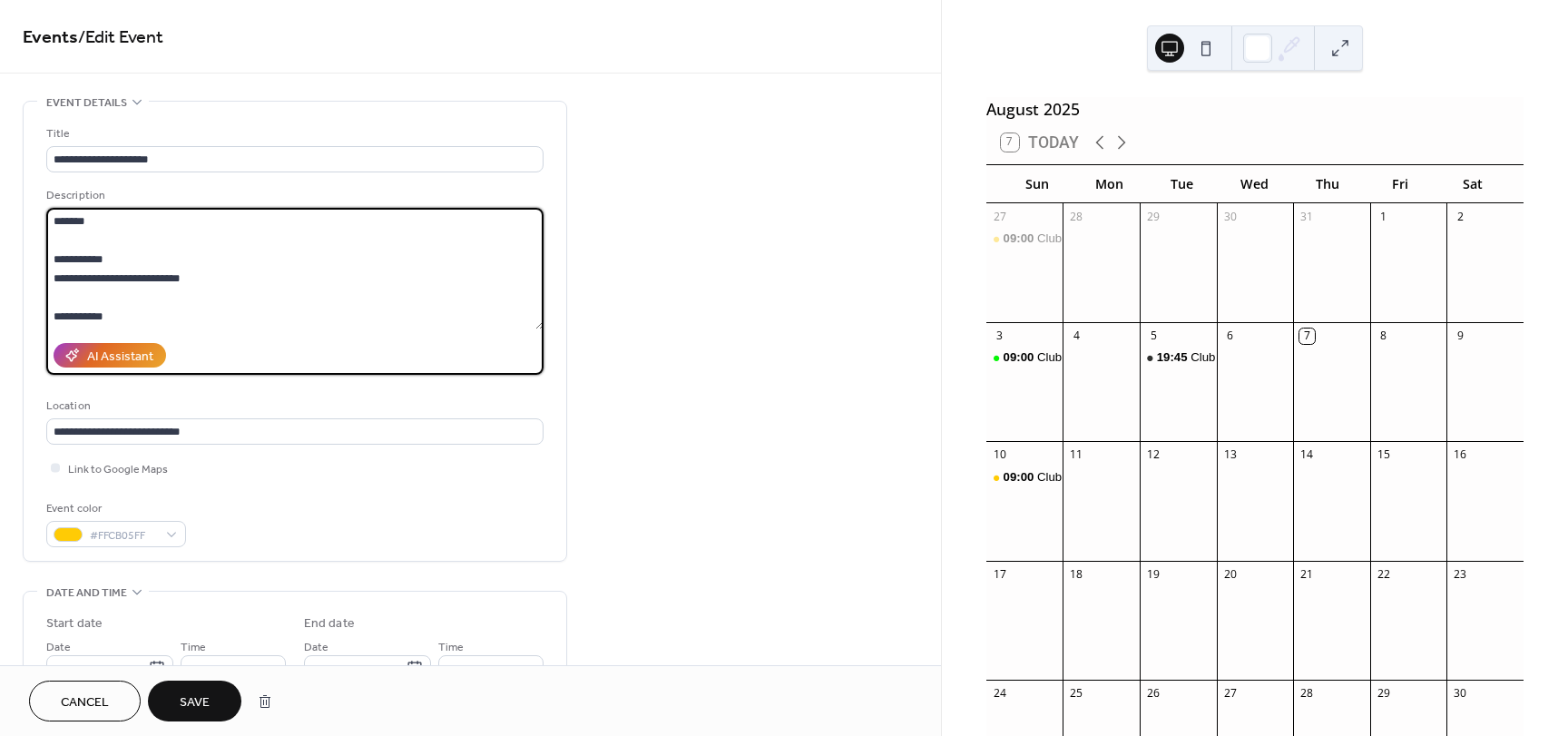 type on "**********" 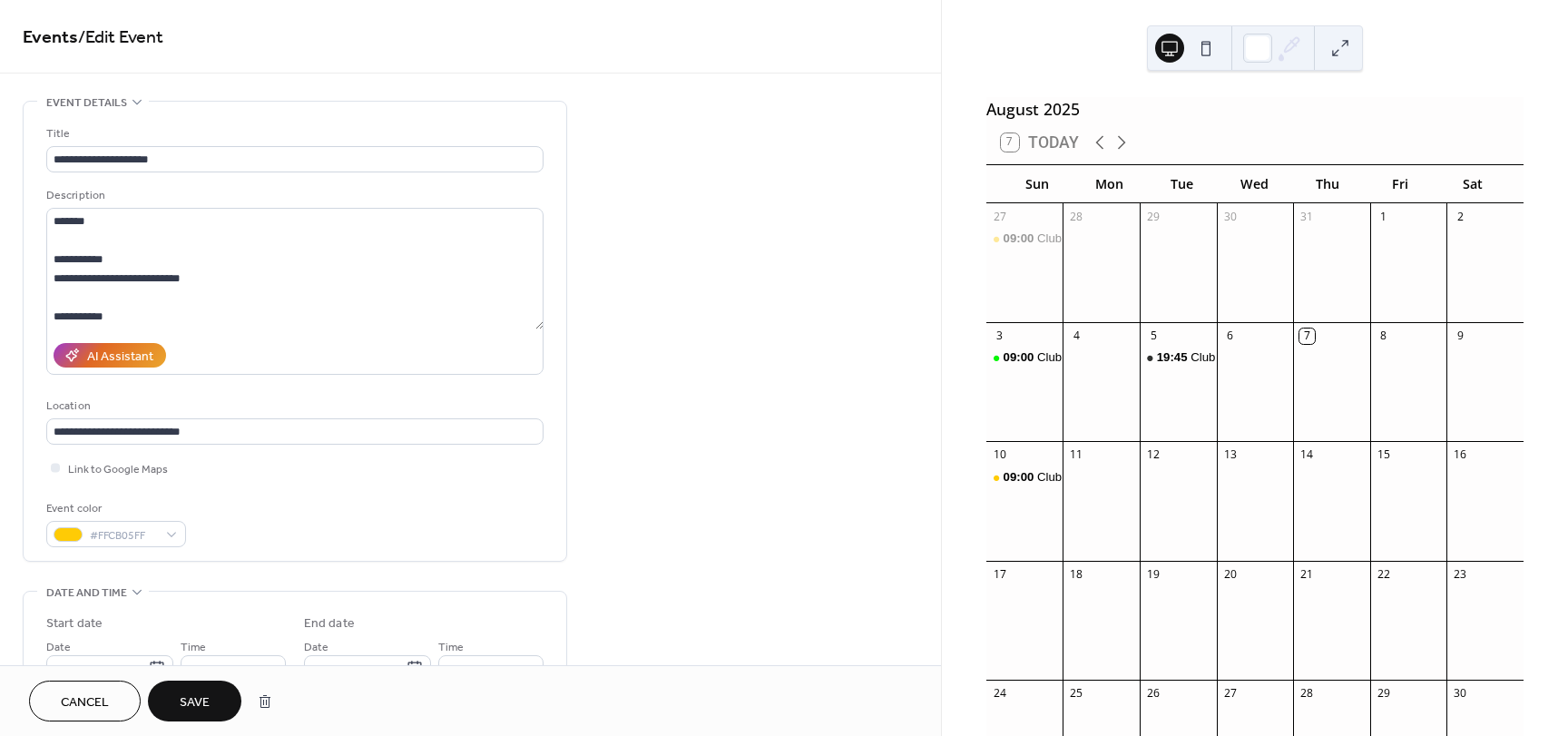 click on "Save" at bounding box center [194, 702] 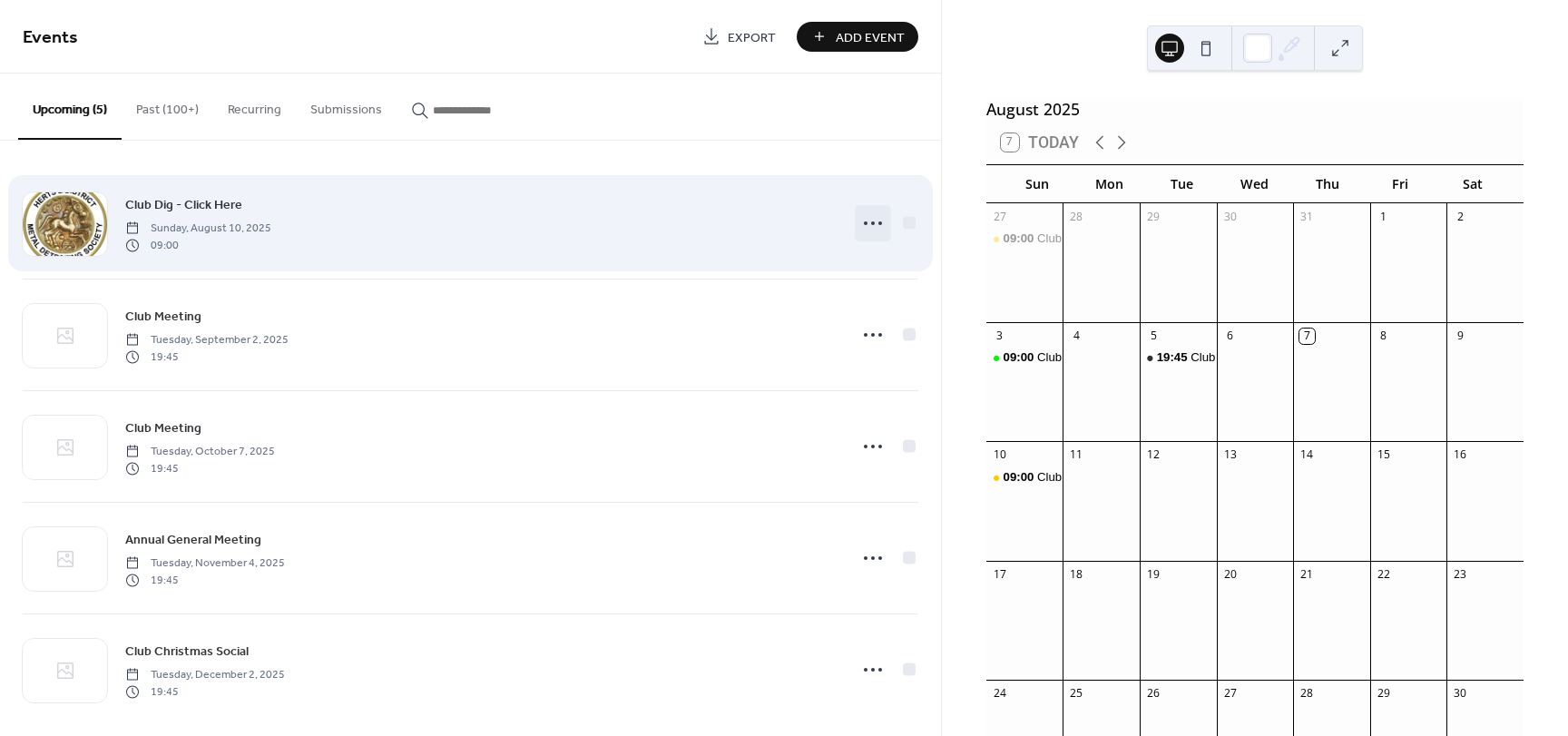 click 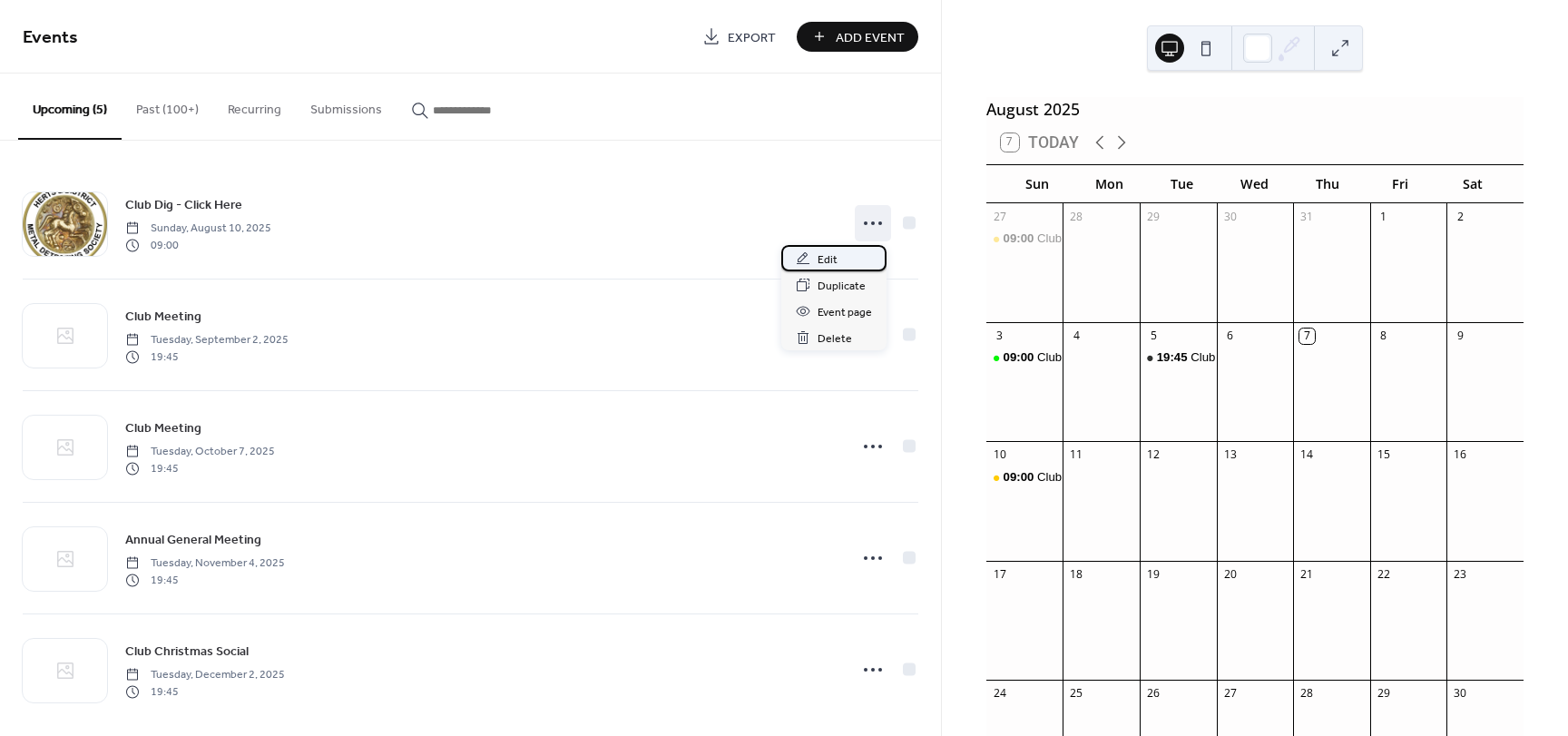 click on "Edit" at bounding box center [828, 260] 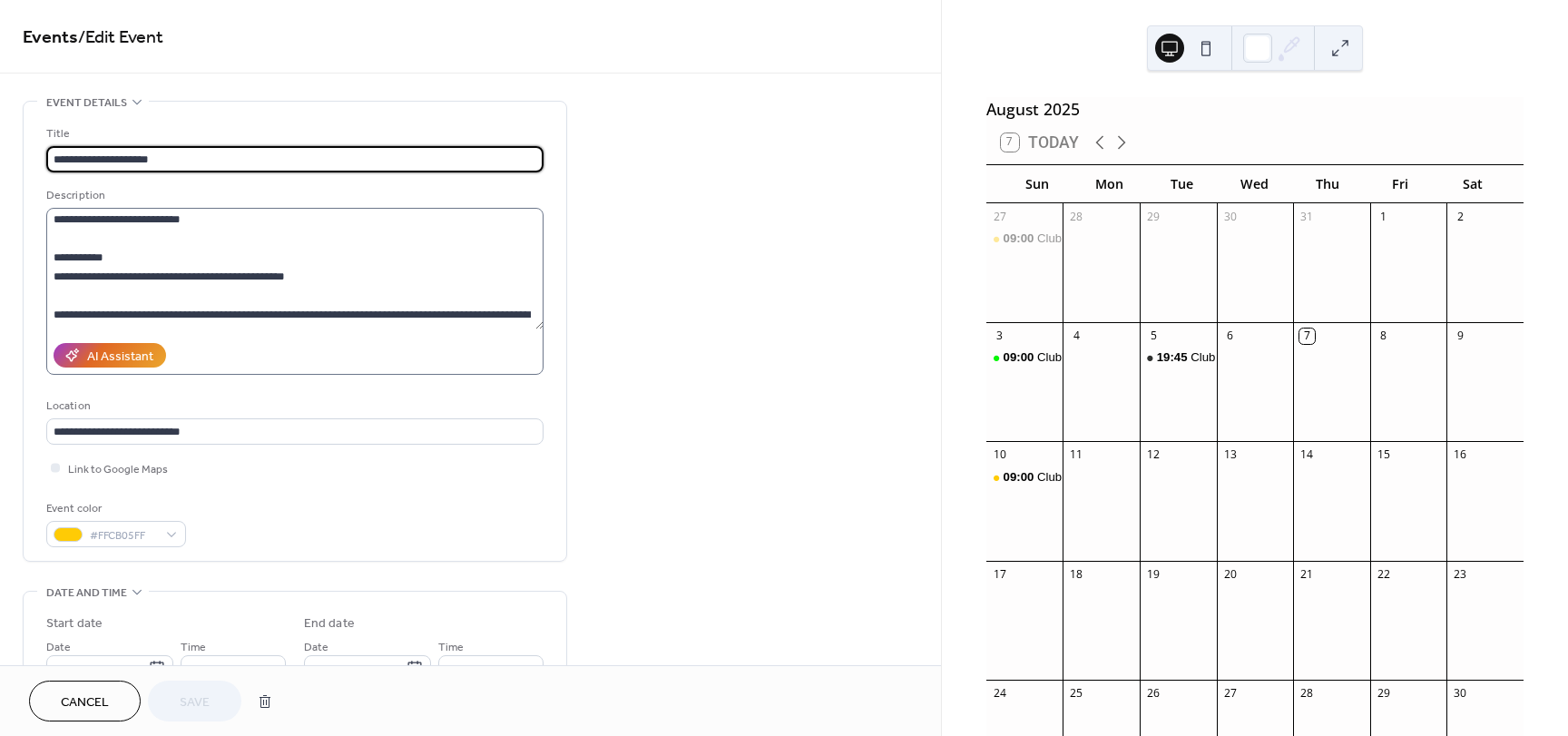scroll, scrollTop: 76, scrollLeft: 0, axis: vertical 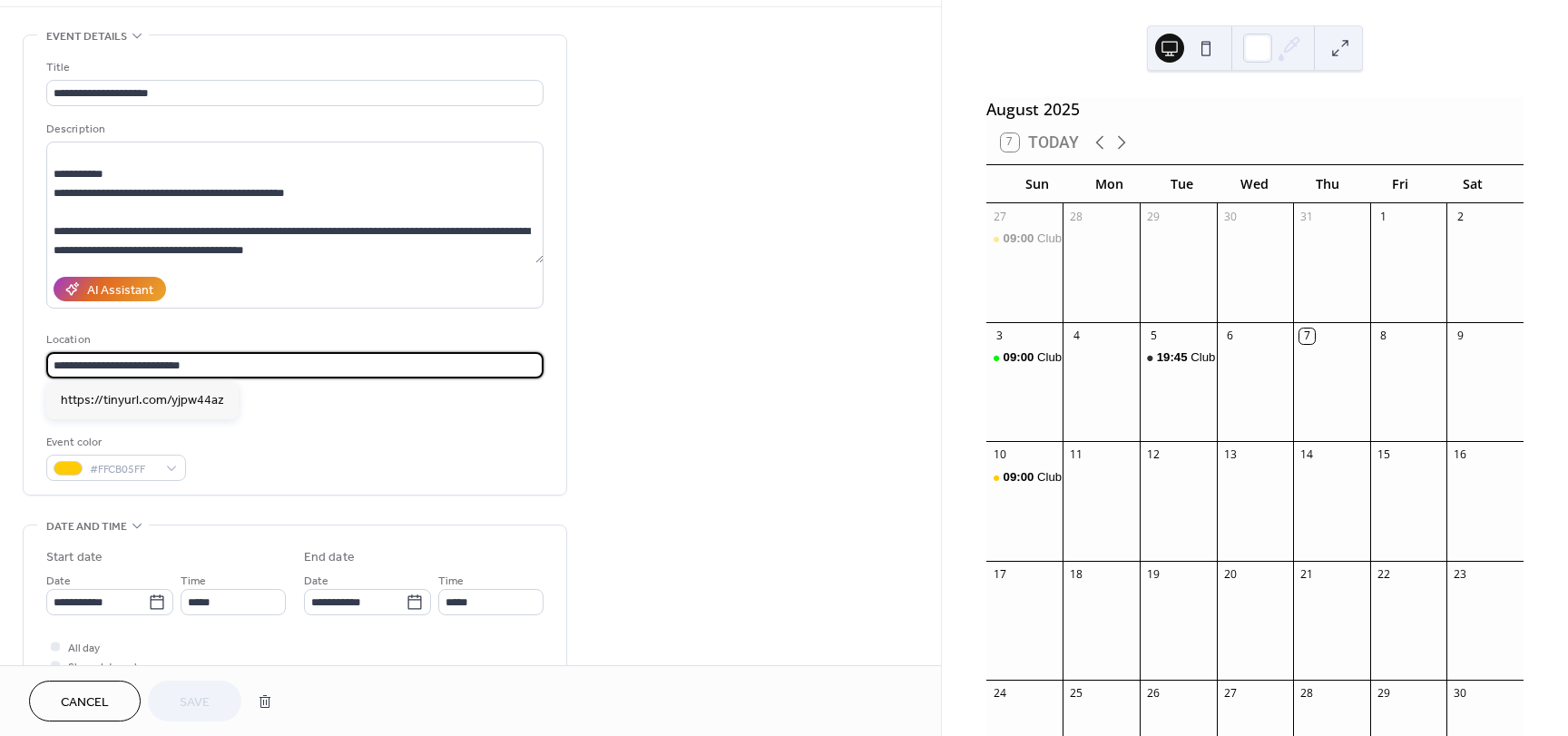 drag, startPoint x: 208, startPoint y: 365, endPoint x: 41, endPoint y: 363, distance: 167.01198 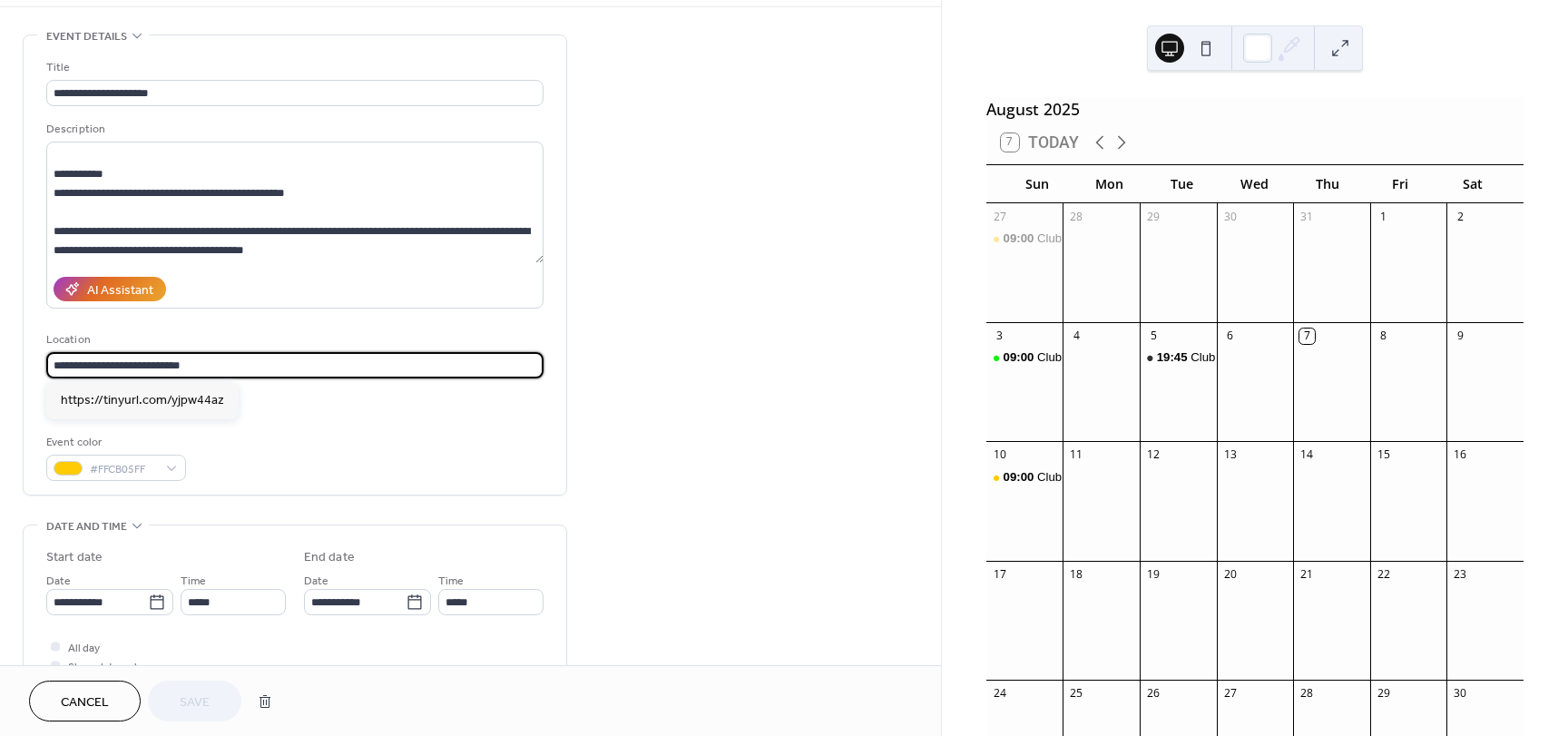 click on "**********" at bounding box center (295, 265) 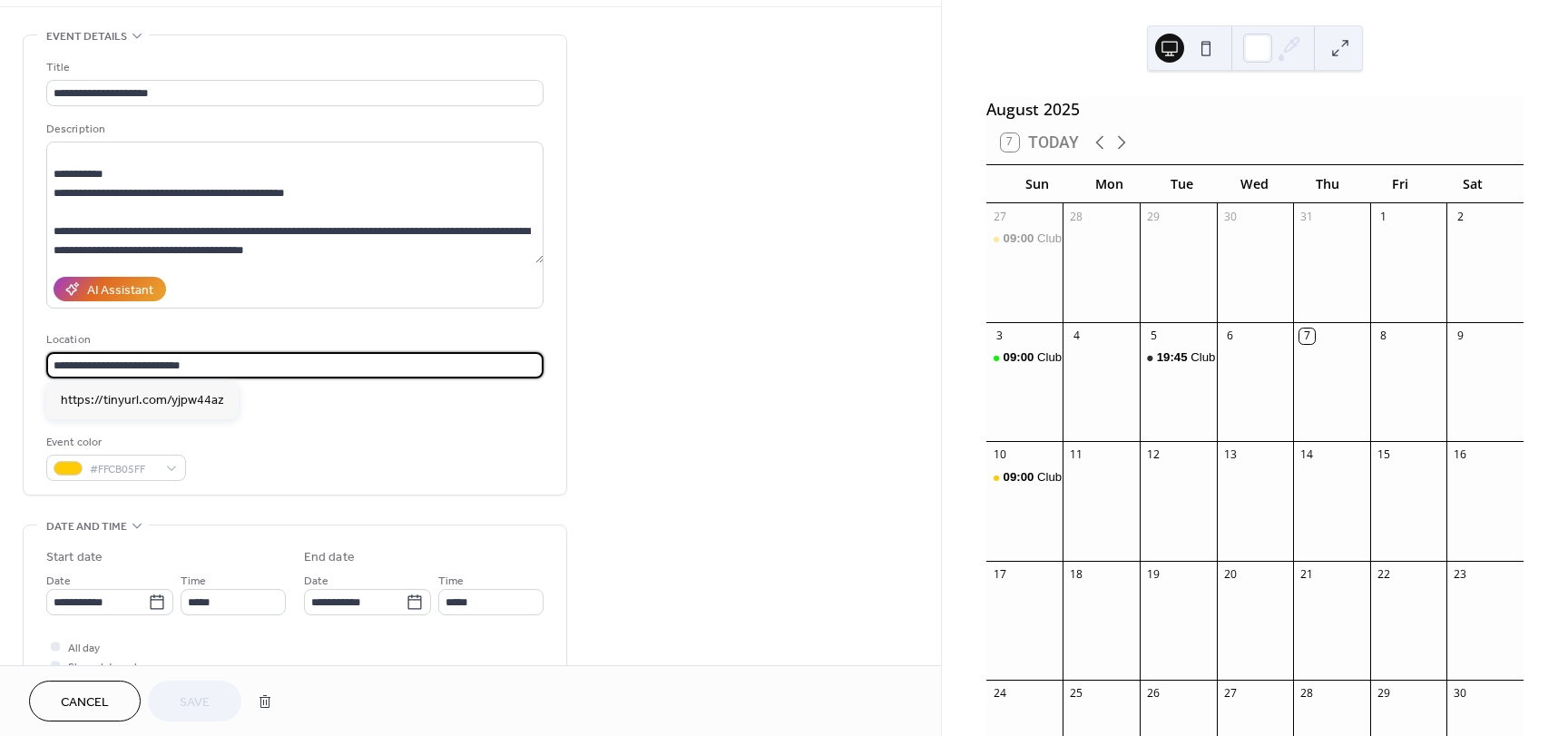 paste 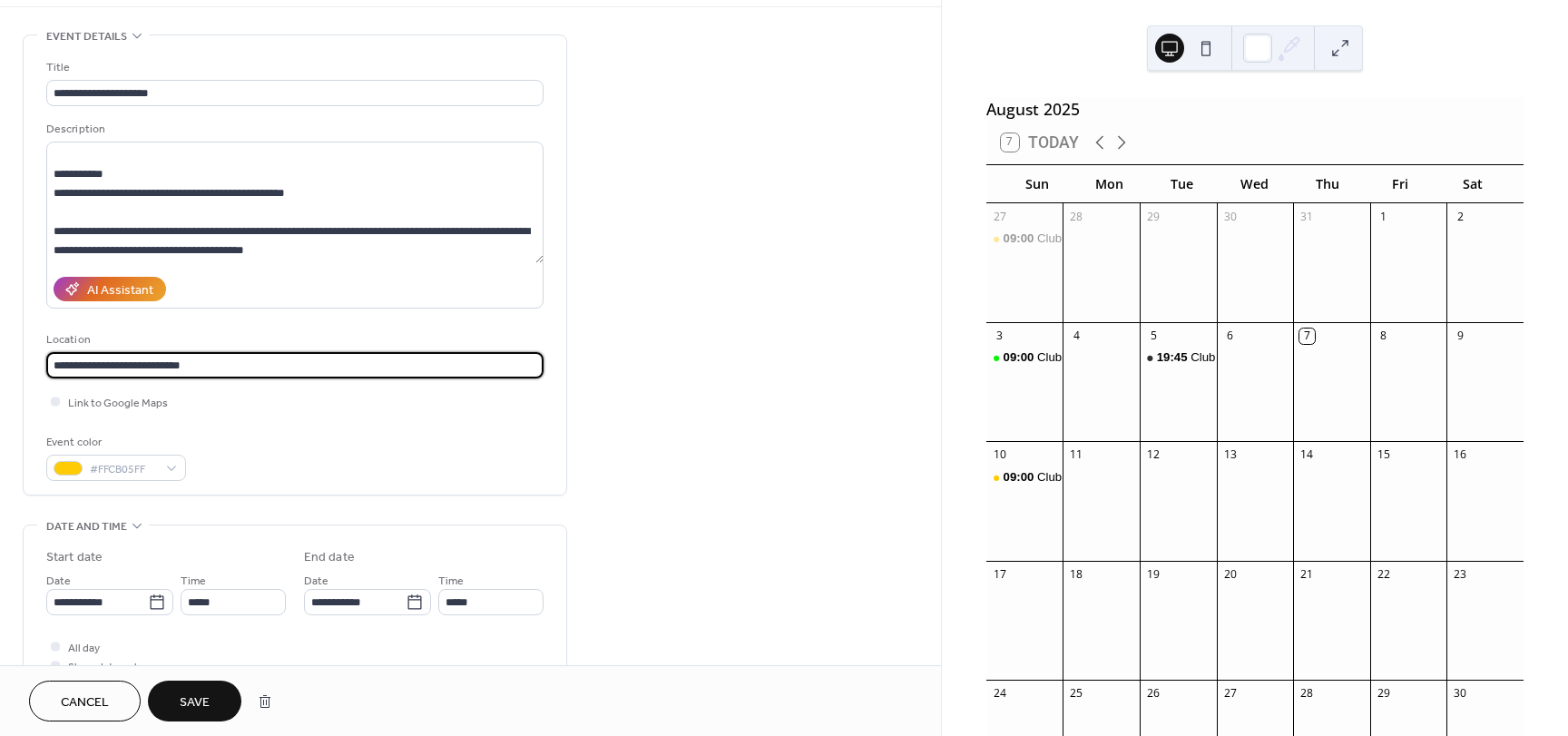 scroll, scrollTop: 1, scrollLeft: 0, axis: vertical 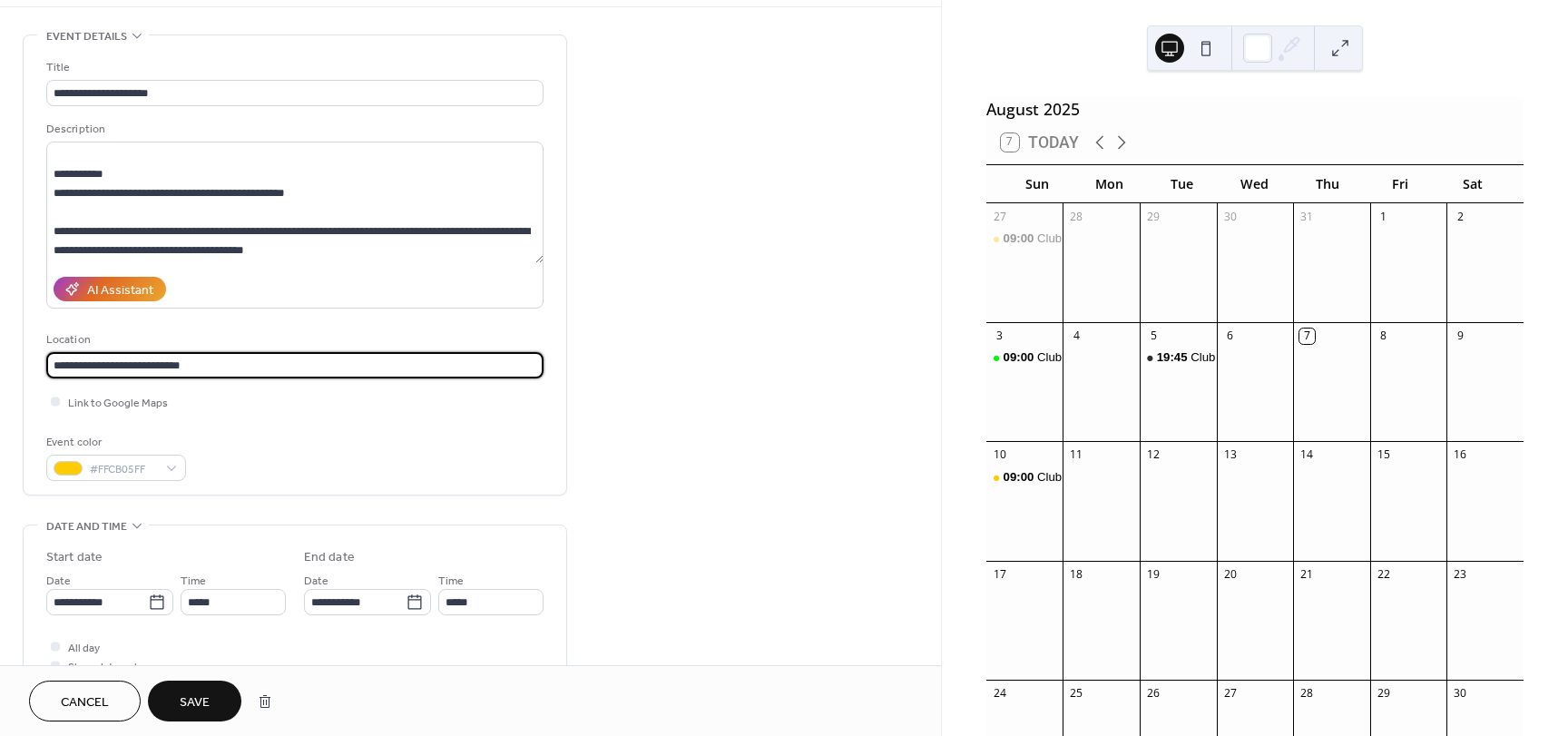 type on "**********" 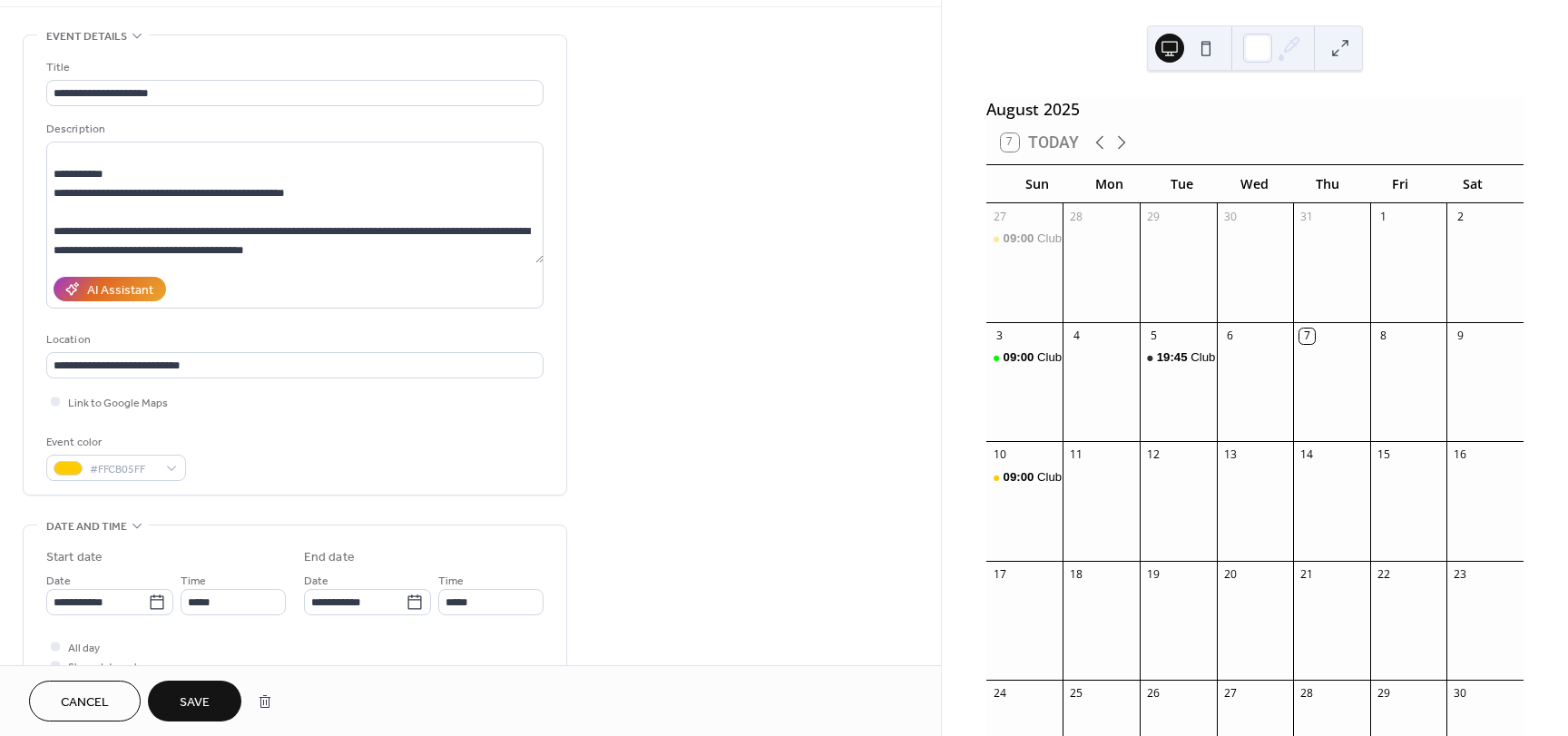 click on "Save" at bounding box center [194, 702] 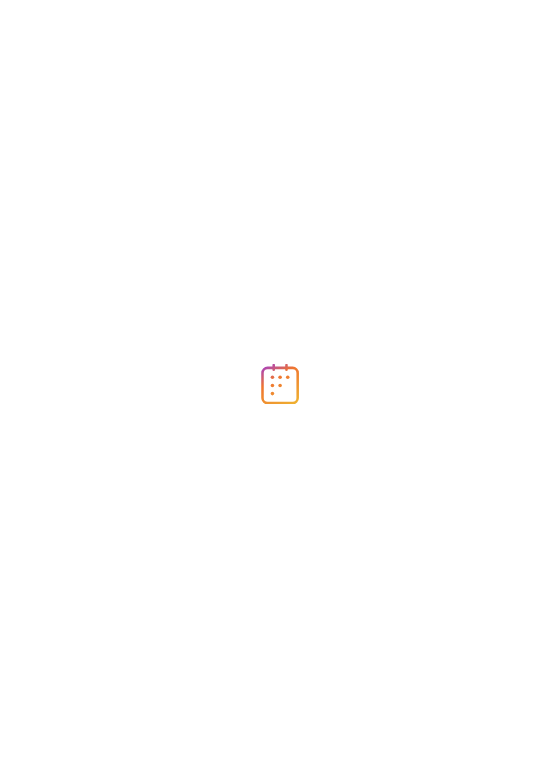 scroll, scrollTop: 0, scrollLeft: 0, axis: both 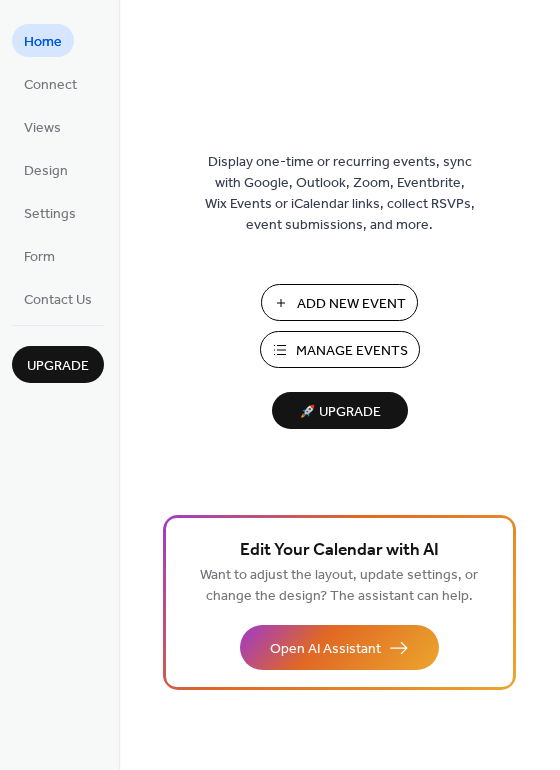 click on "Manage Events" at bounding box center (352, 351) 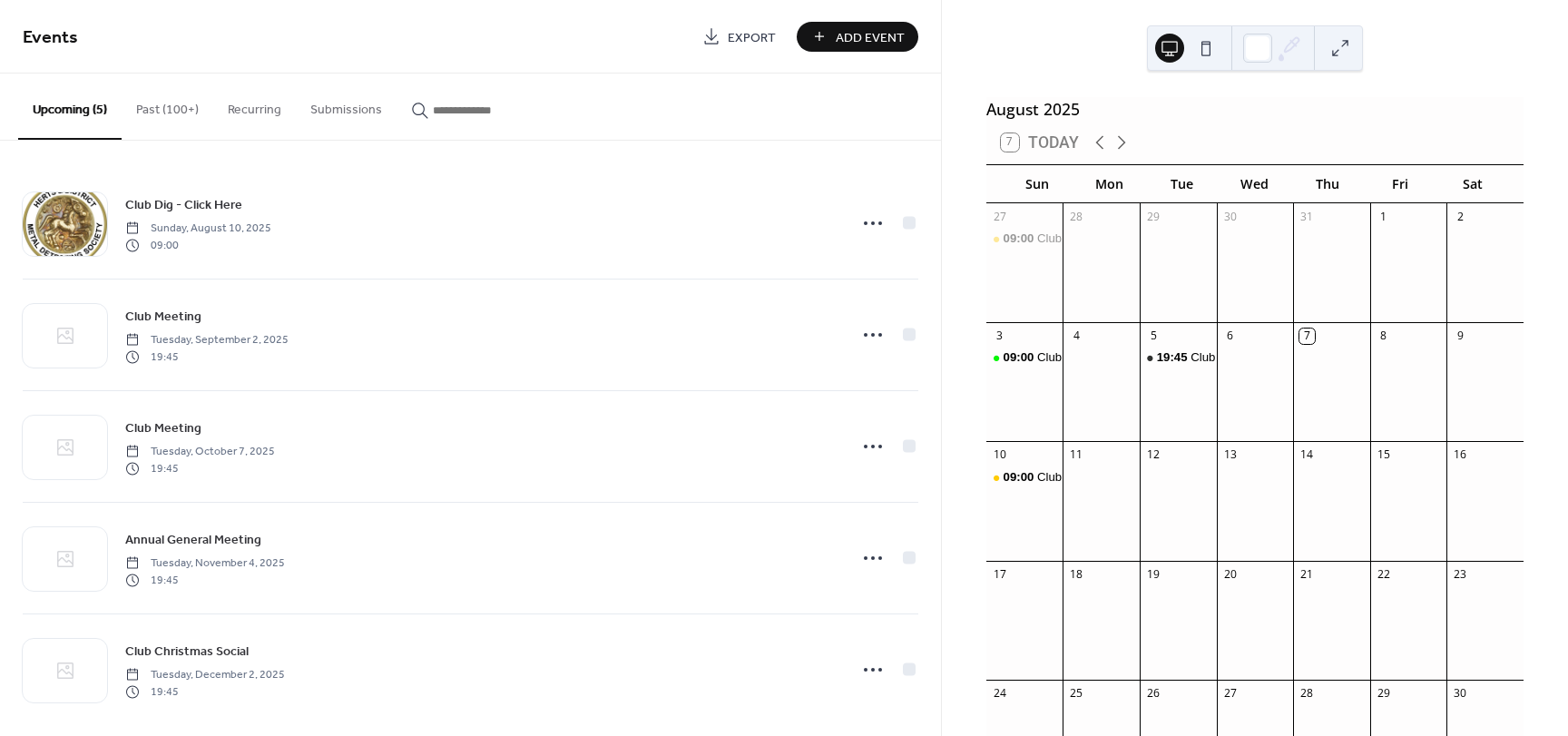 scroll, scrollTop: 0, scrollLeft: 0, axis: both 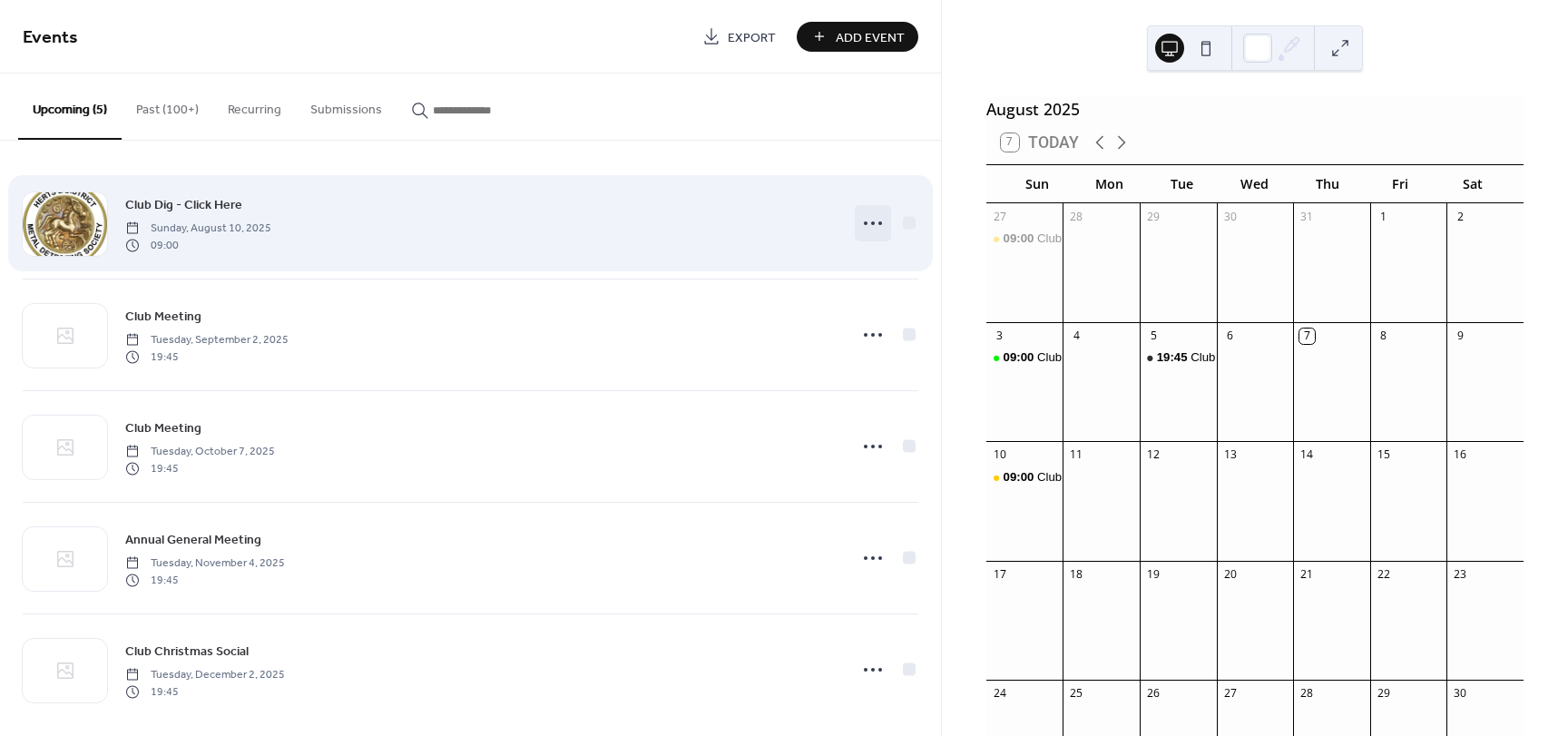 click 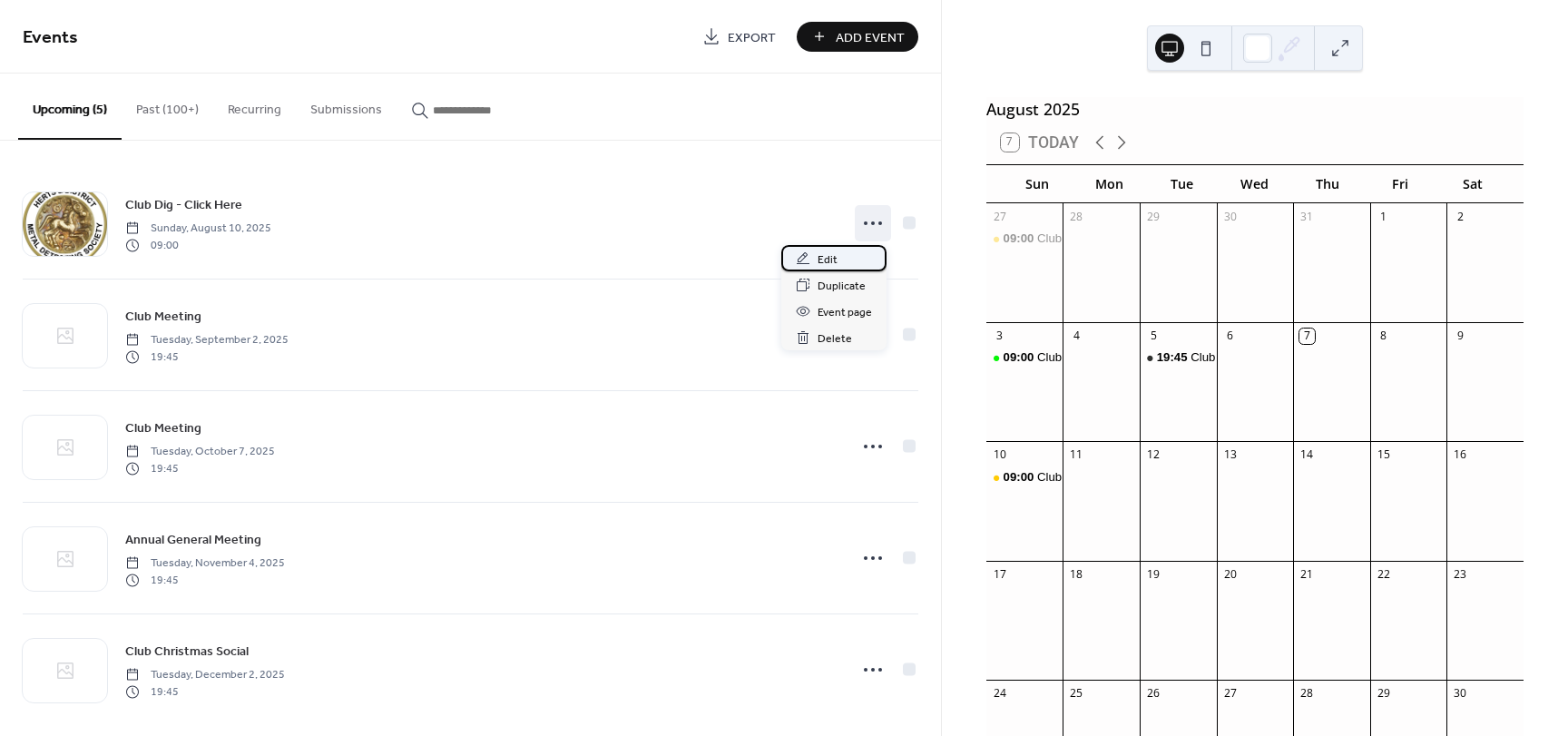 click on "Edit" at bounding box center [828, 260] 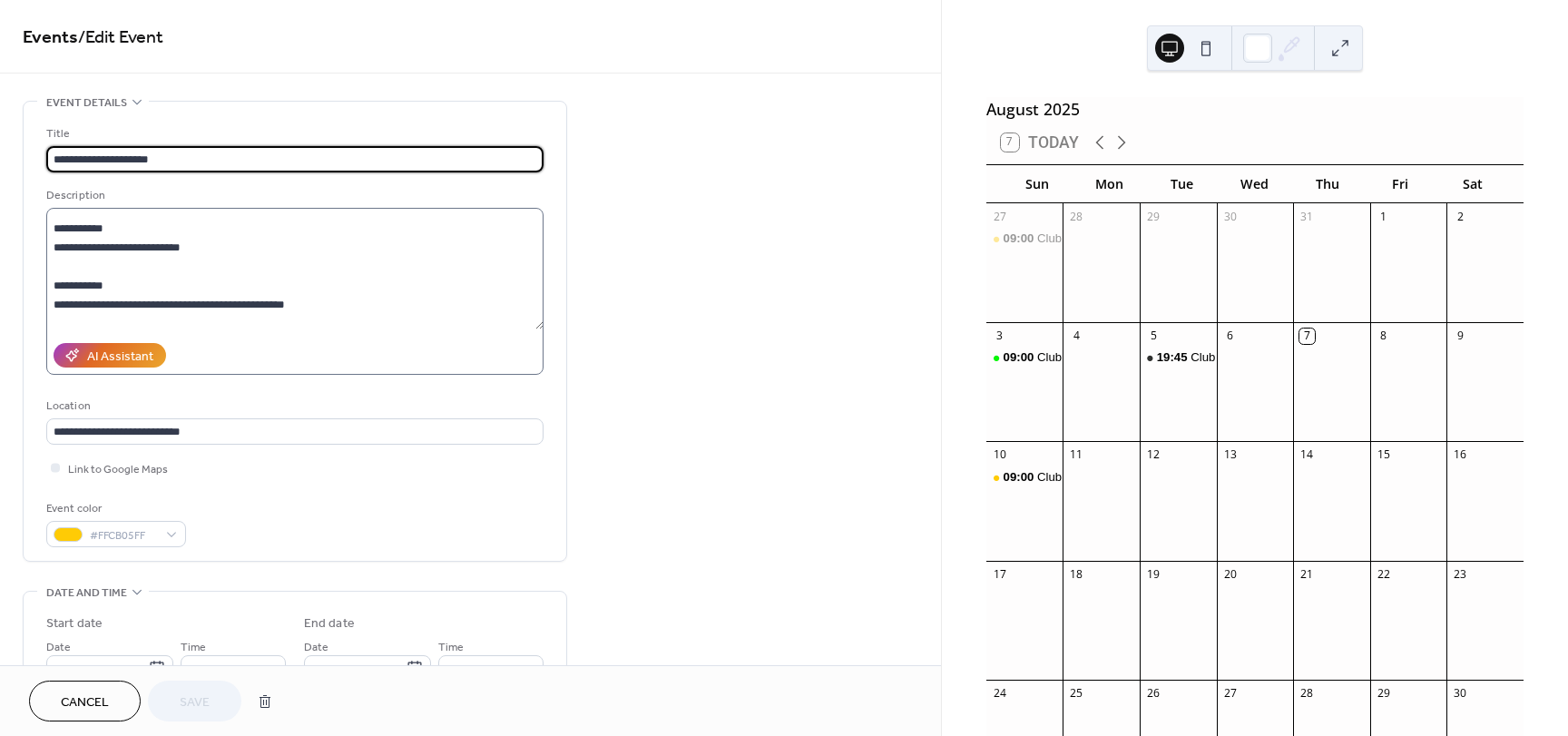 scroll, scrollTop: 41, scrollLeft: 0, axis: vertical 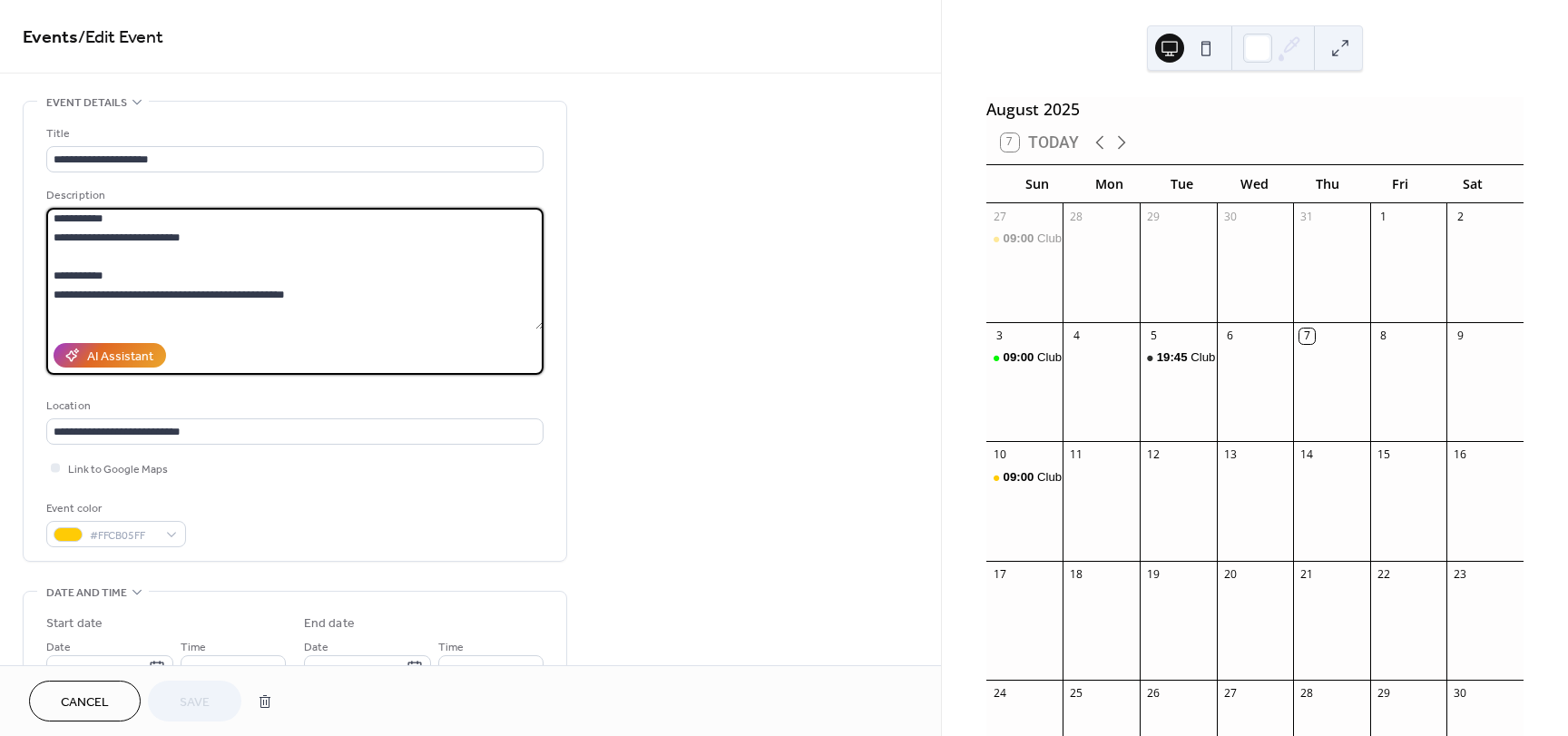 drag, startPoint x: 320, startPoint y: 290, endPoint x: 54, endPoint y: 293, distance: 266.01692 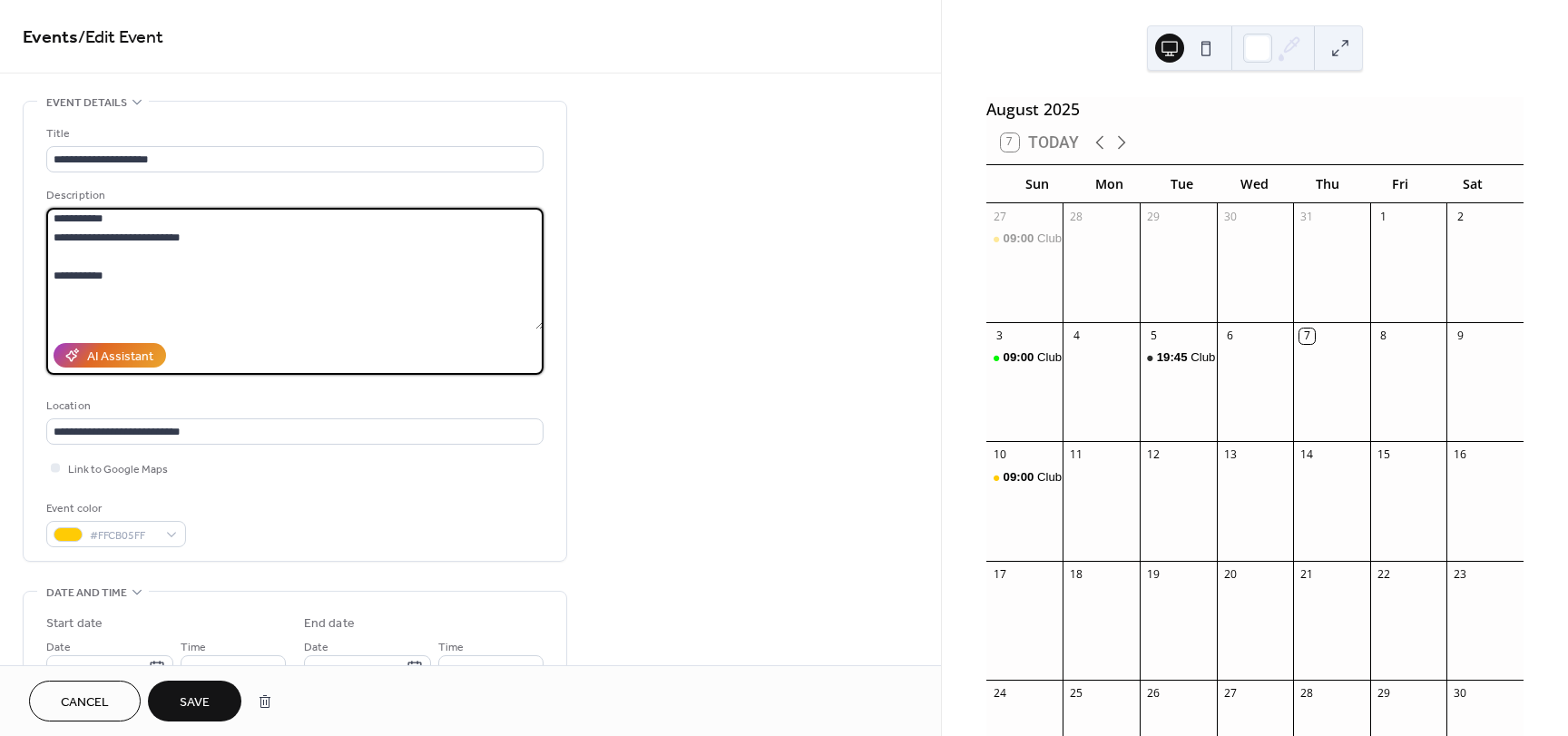 paste on "**********" 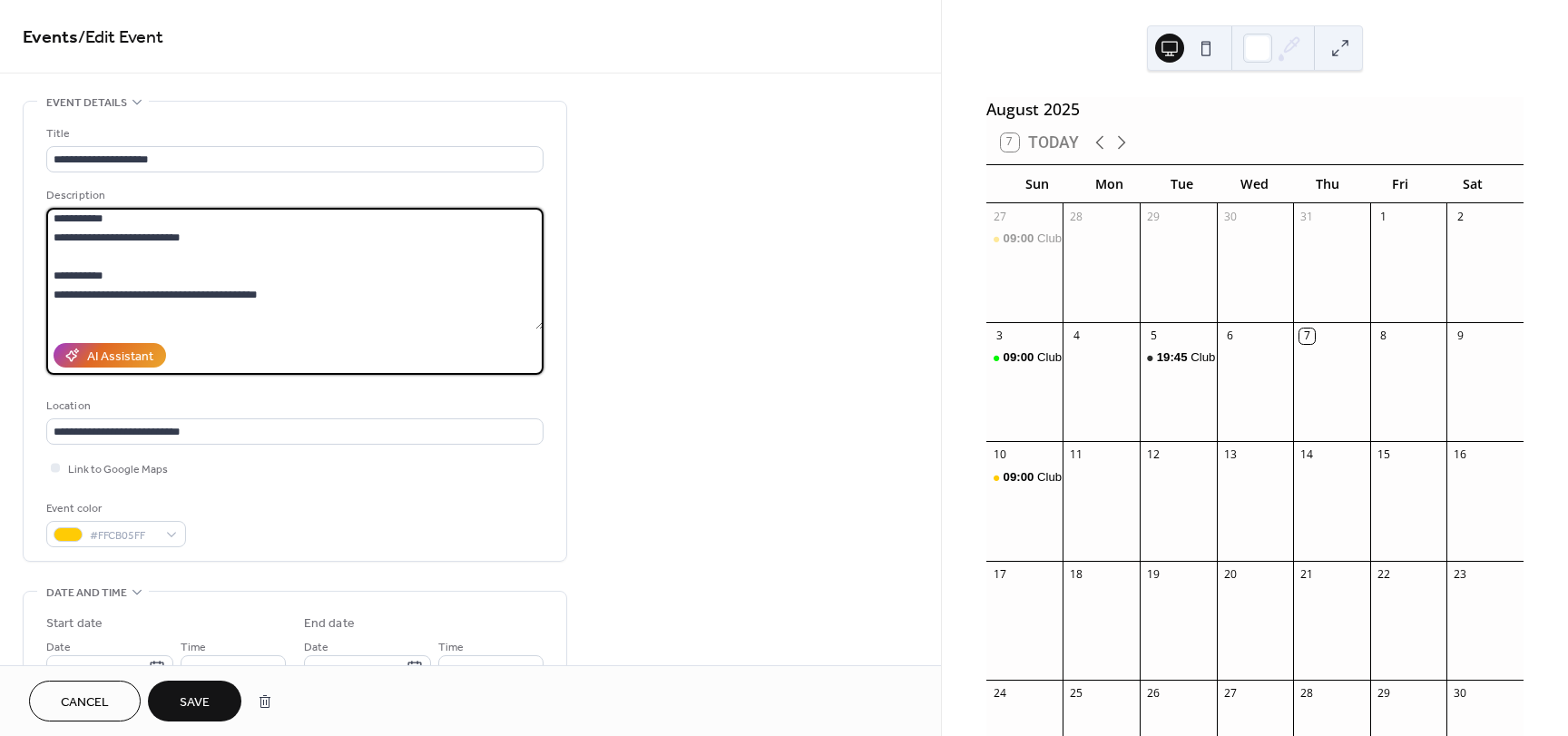 scroll, scrollTop: 76, scrollLeft: 0, axis: vertical 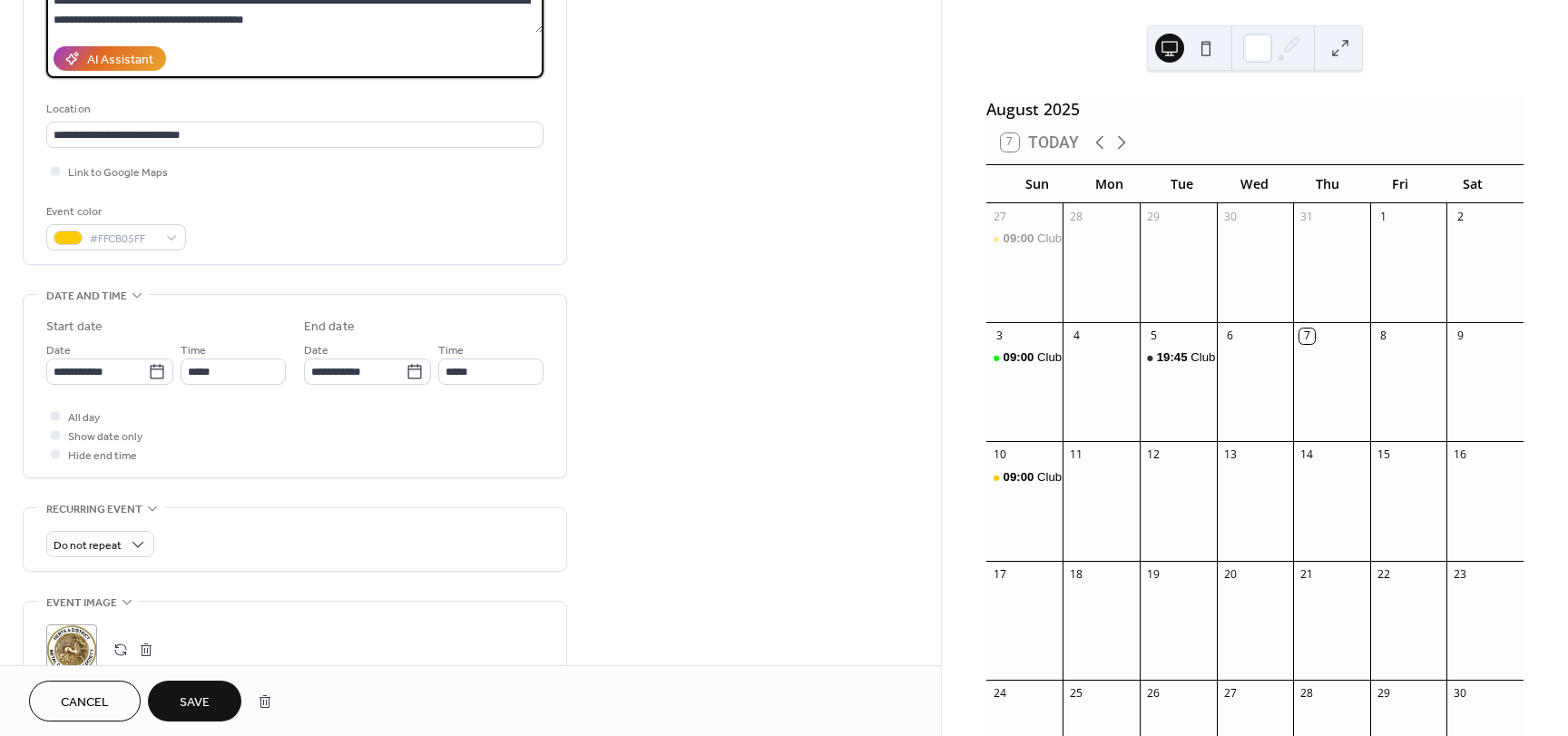 type on "This is some text with a name like John Doe." 